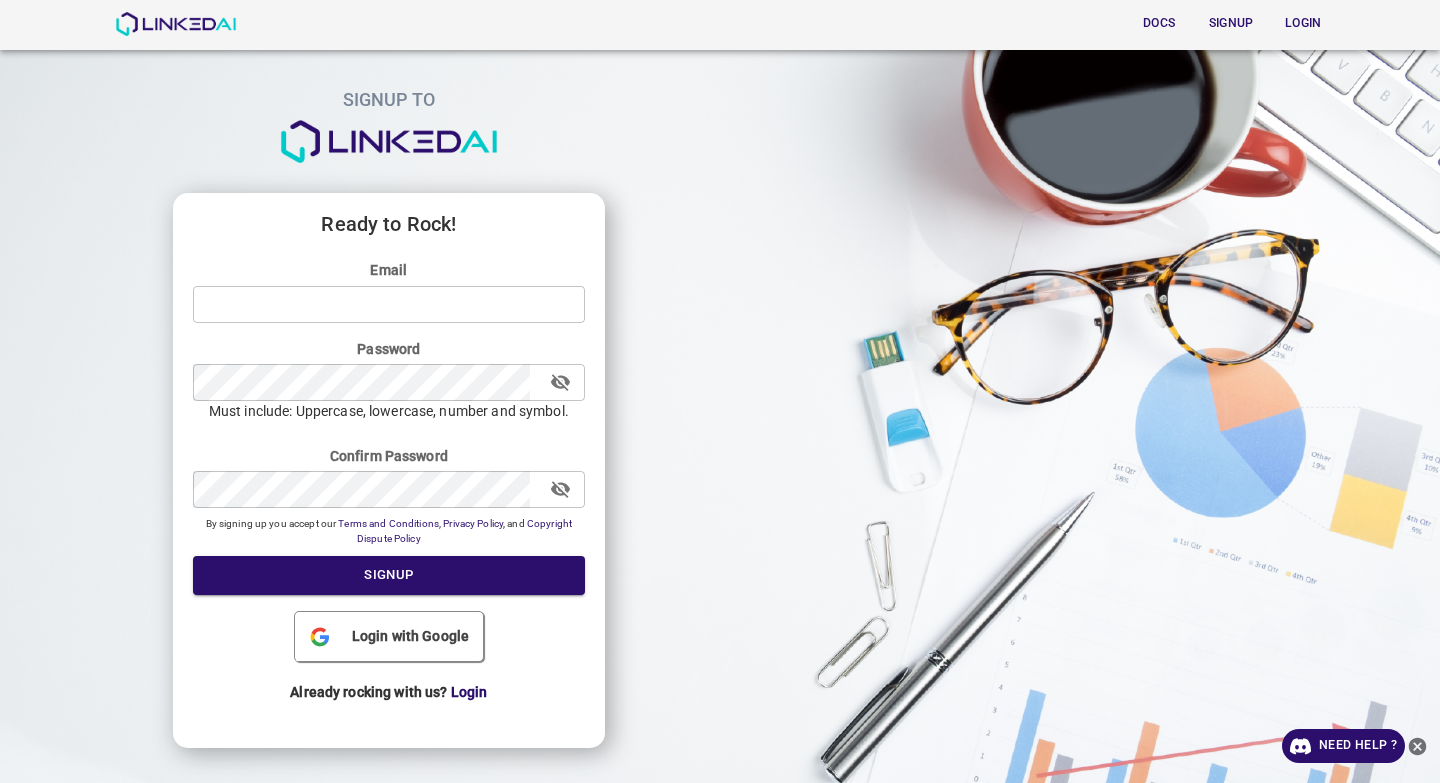 scroll, scrollTop: 0, scrollLeft: 0, axis: both 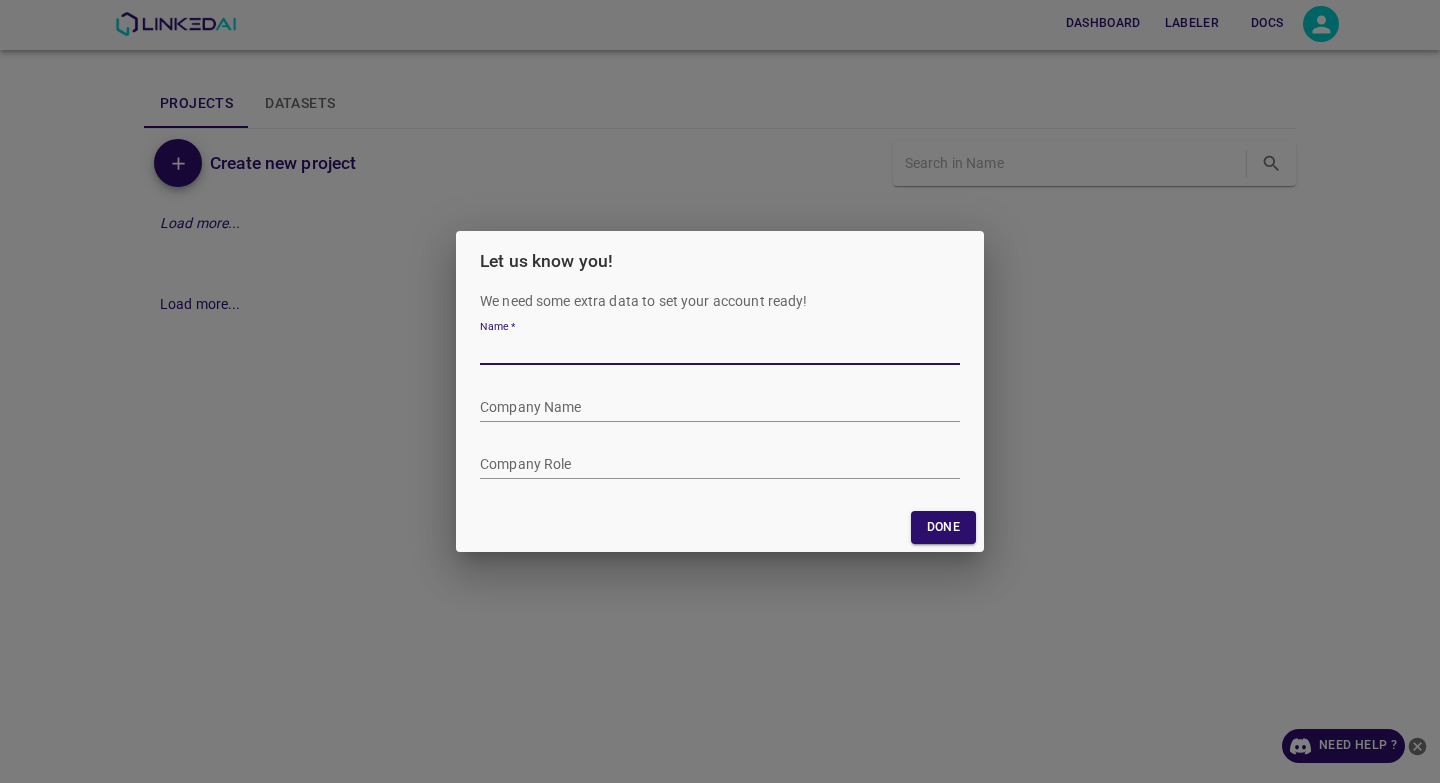 click on "Name   *" at bounding box center [720, 350] 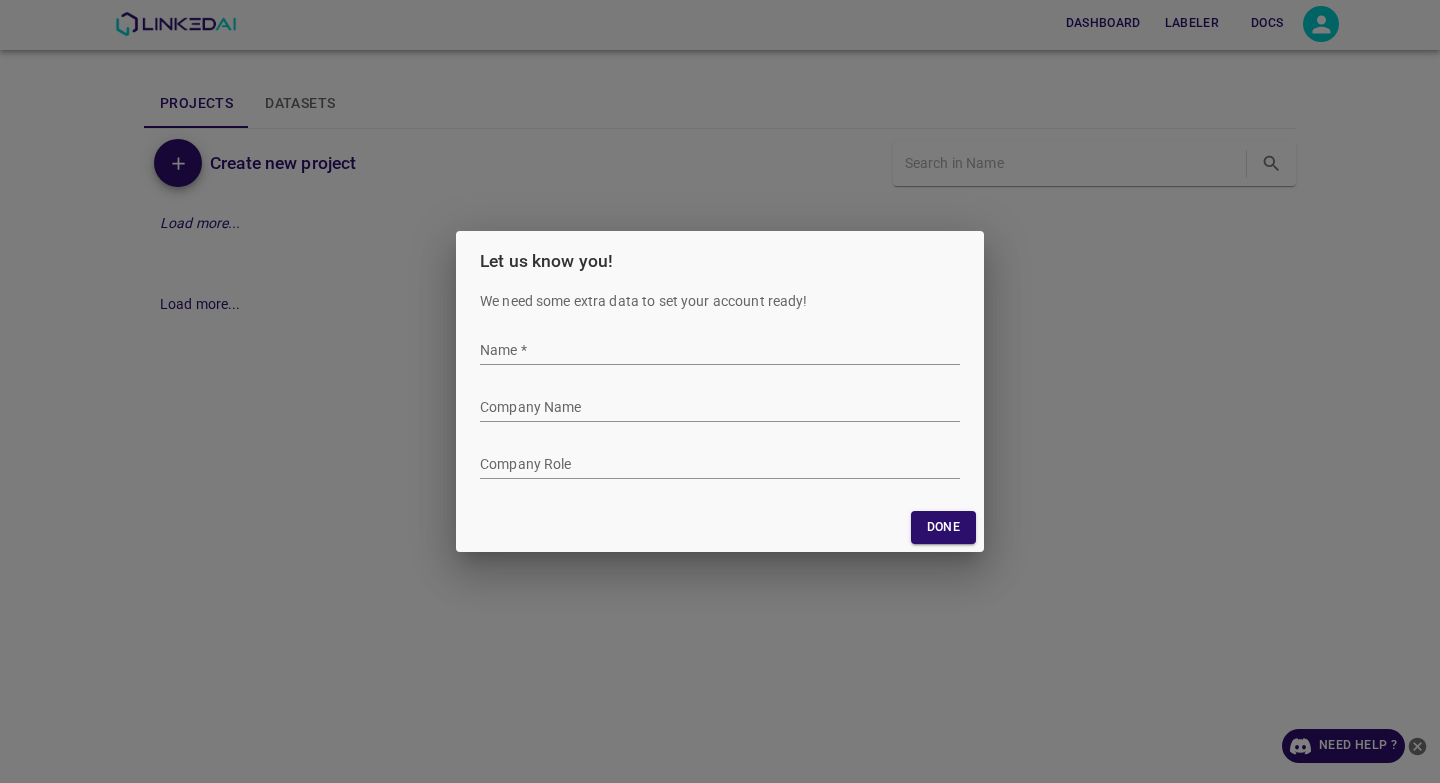 click on "We need some extra data to set your account ready! Name   * Company Name Company Role" at bounding box center (720, 397) 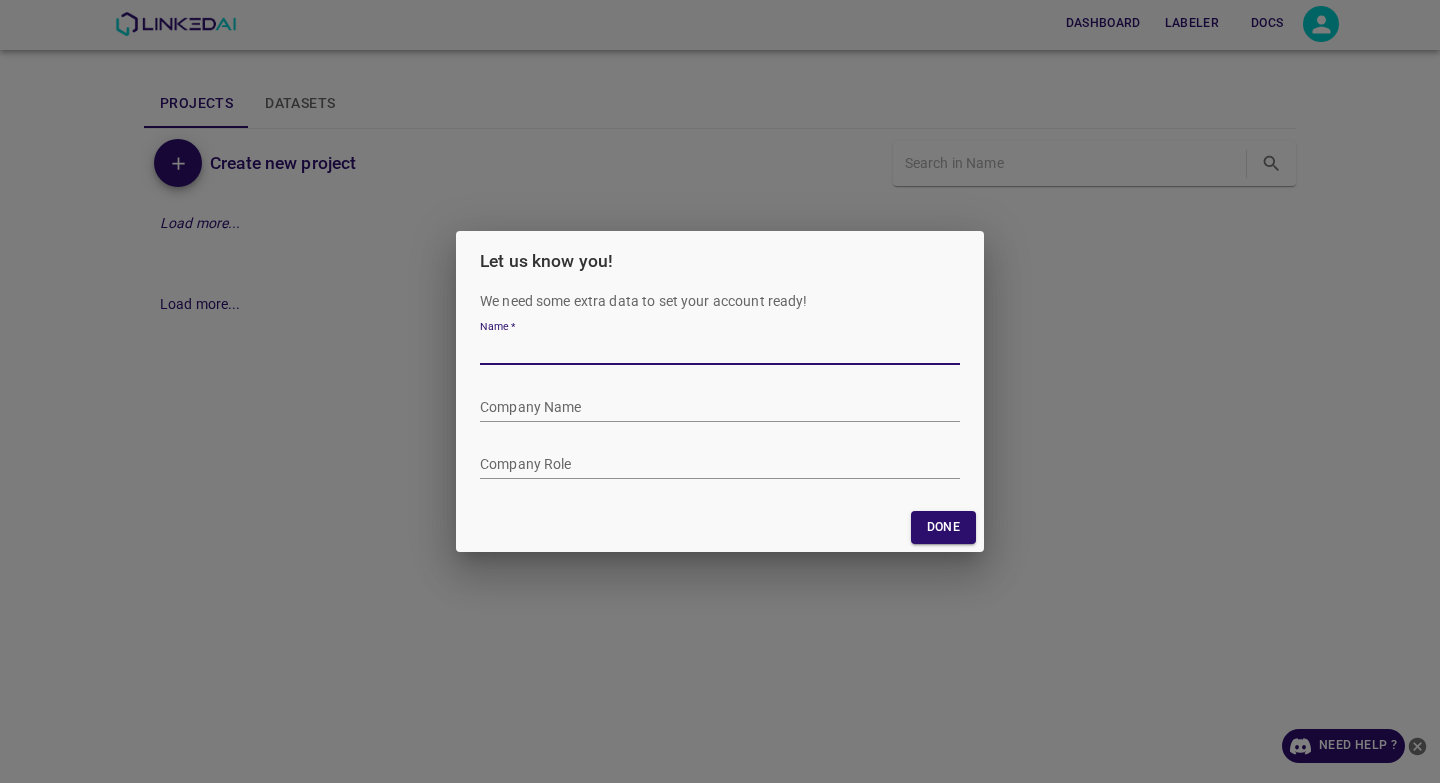 click on "Name   *" at bounding box center [720, 350] 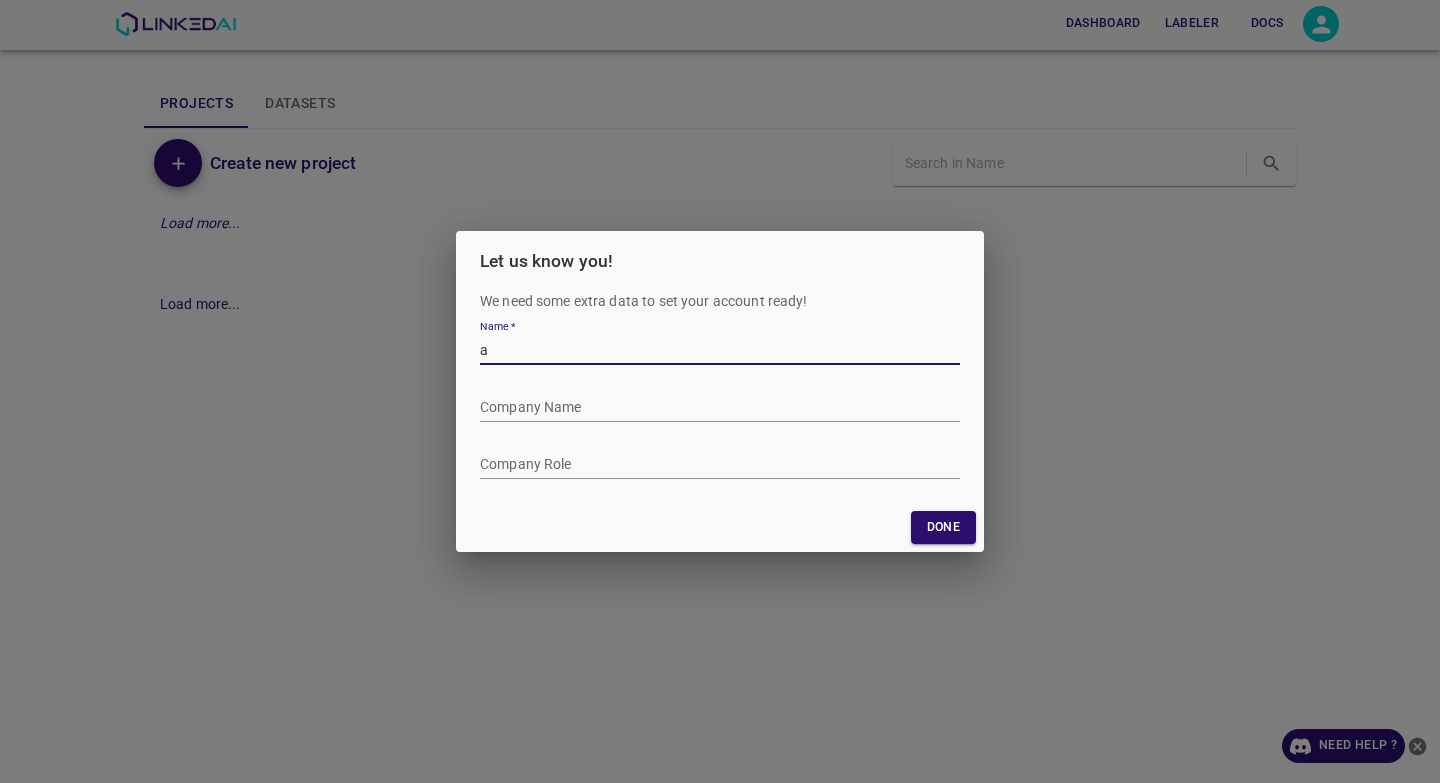 type on "Amipol" 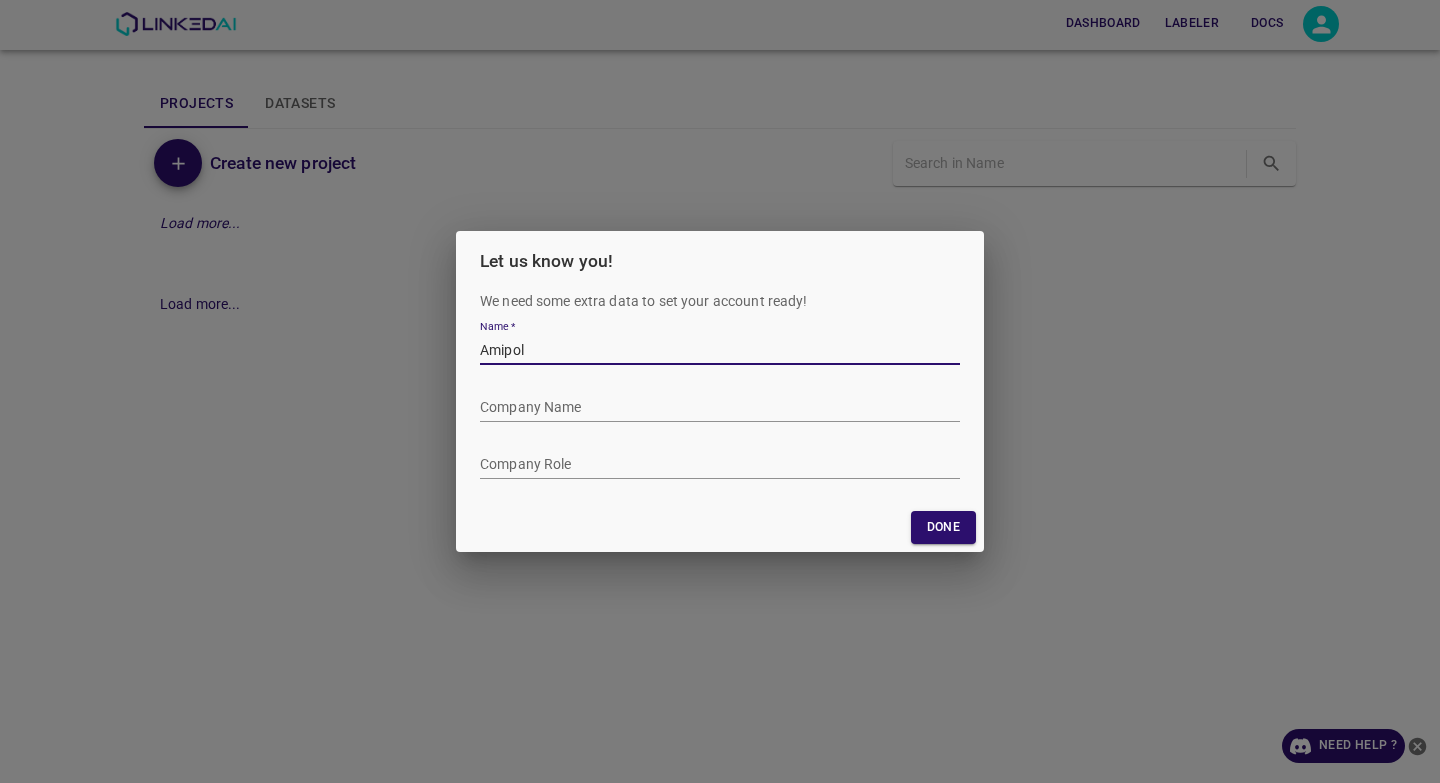 click on "Company Name" at bounding box center (720, 407) 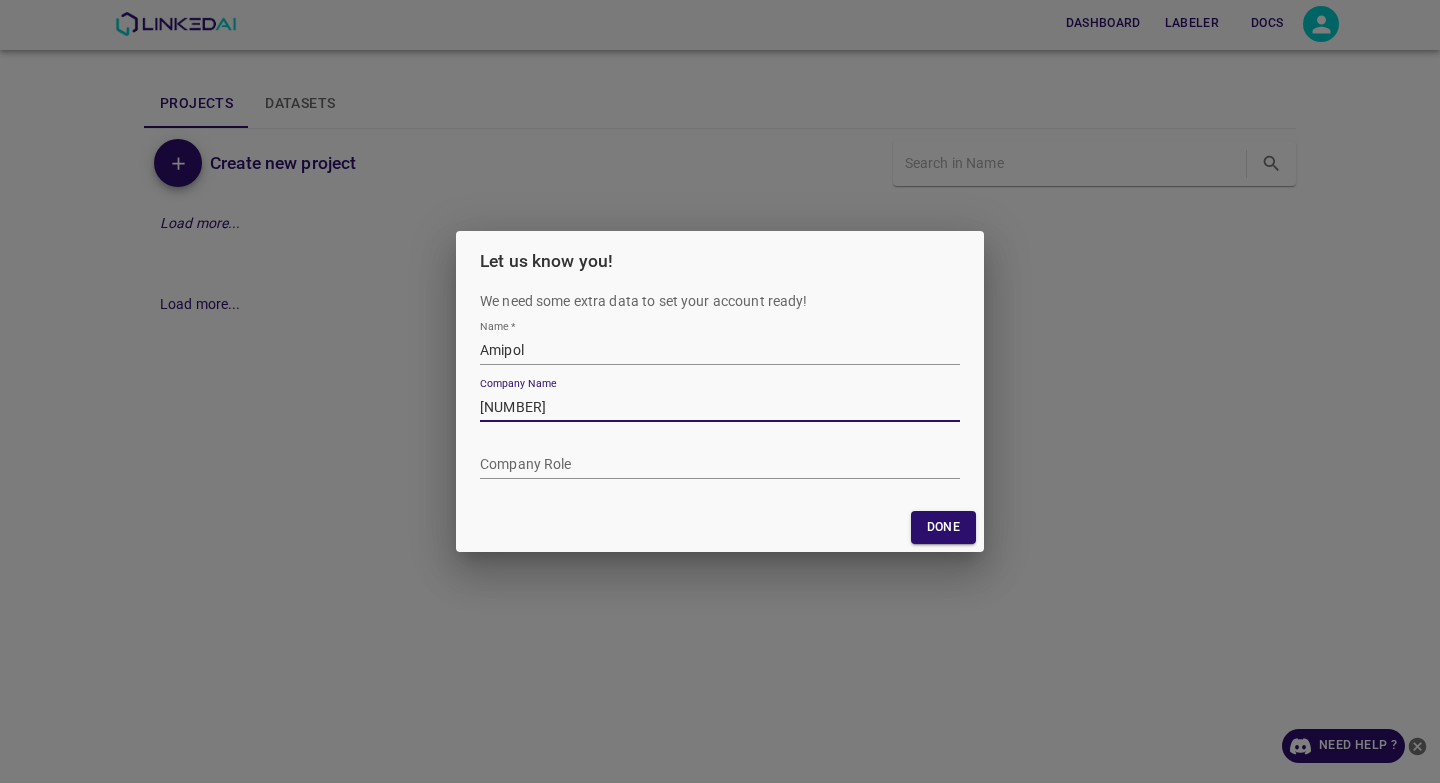type on "021" 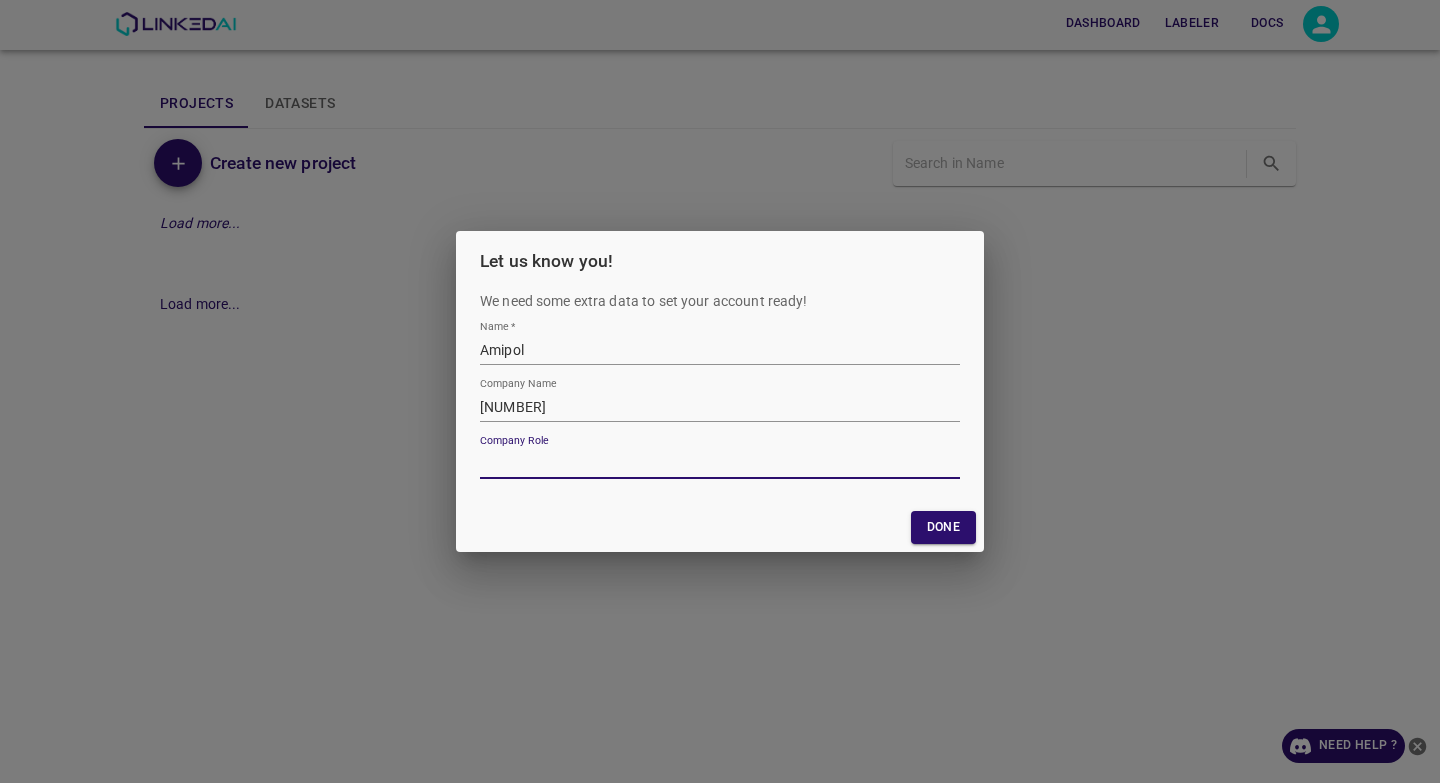 click on "Company Role" at bounding box center [720, 464] 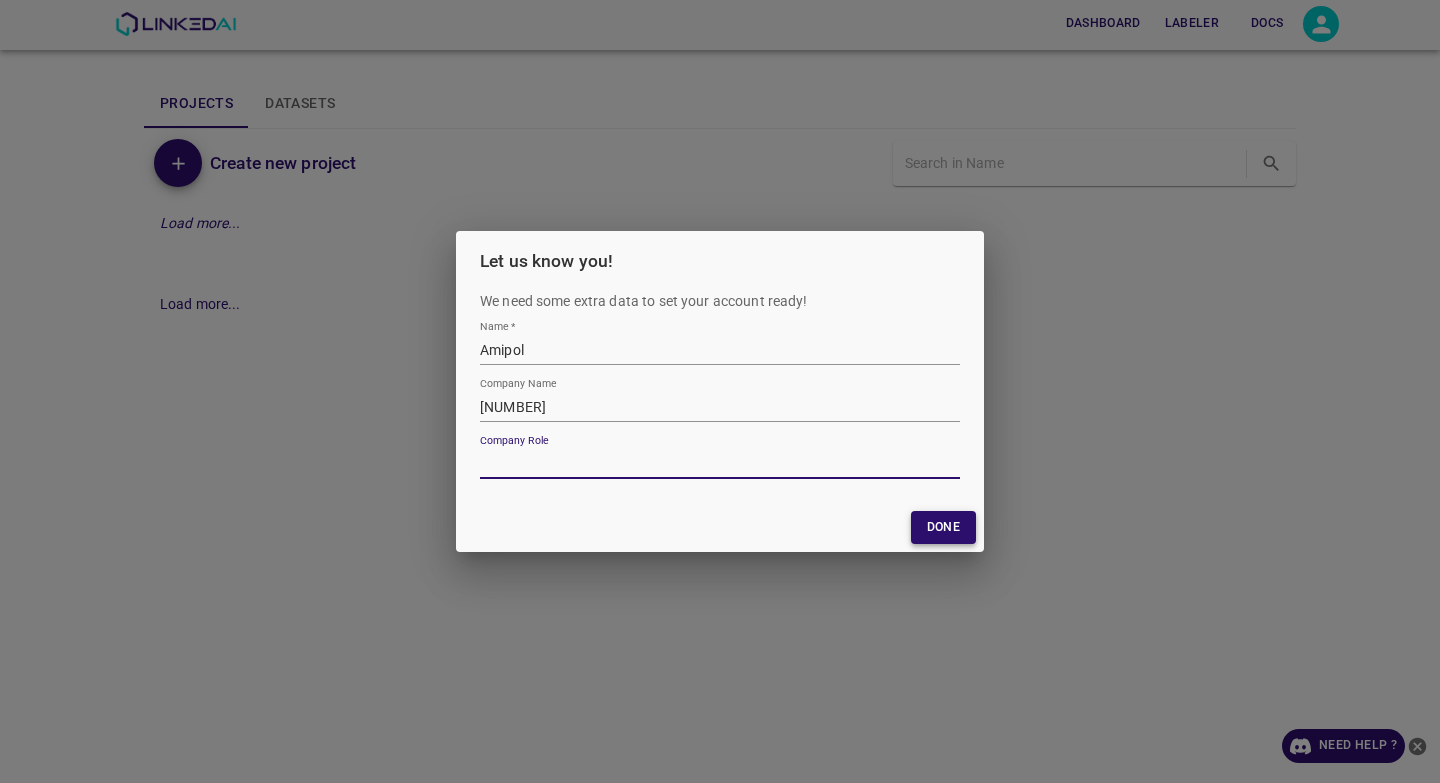 click on "Done" at bounding box center [943, 527] 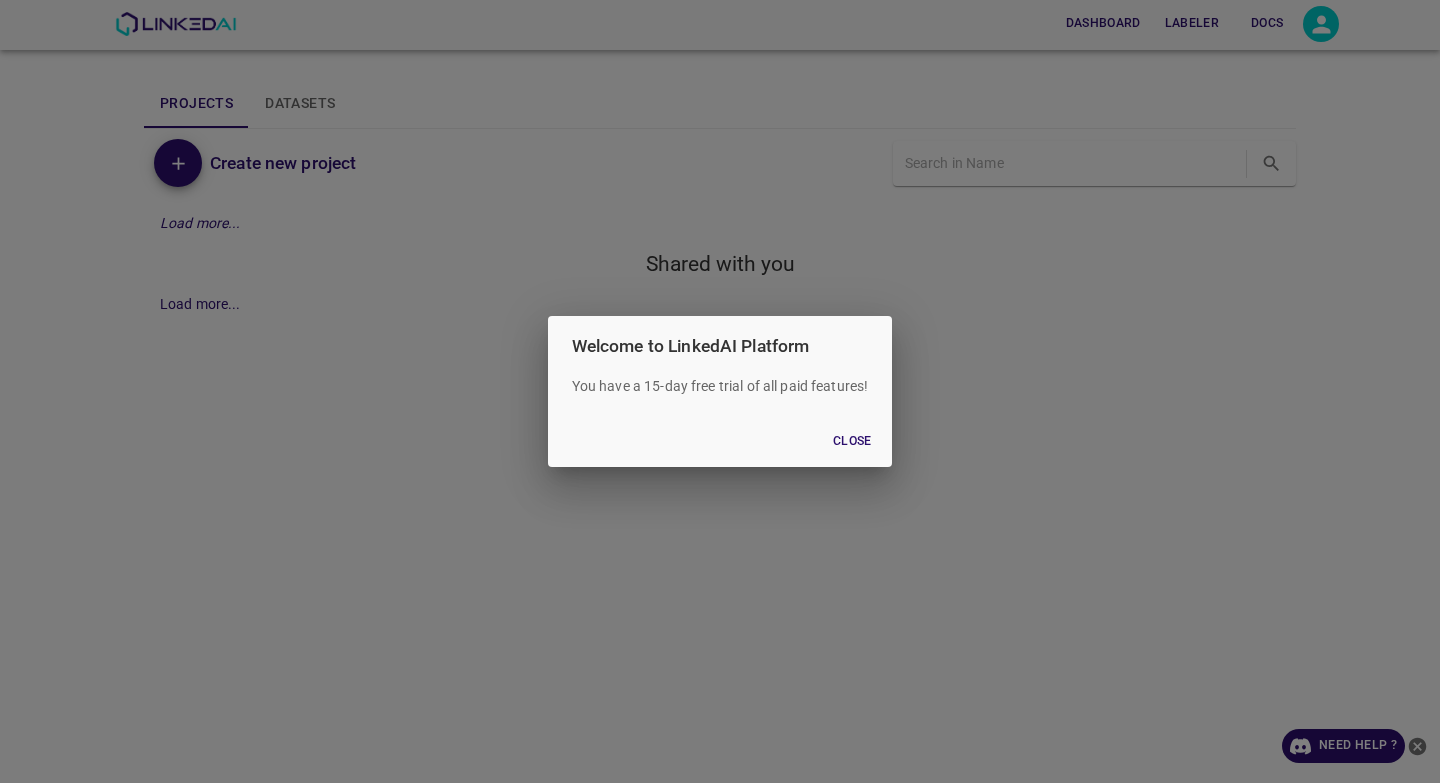 click on "Welcome to LinkedAI Platform You have a 15-day free trial of all paid features! Close" at bounding box center (720, 391) 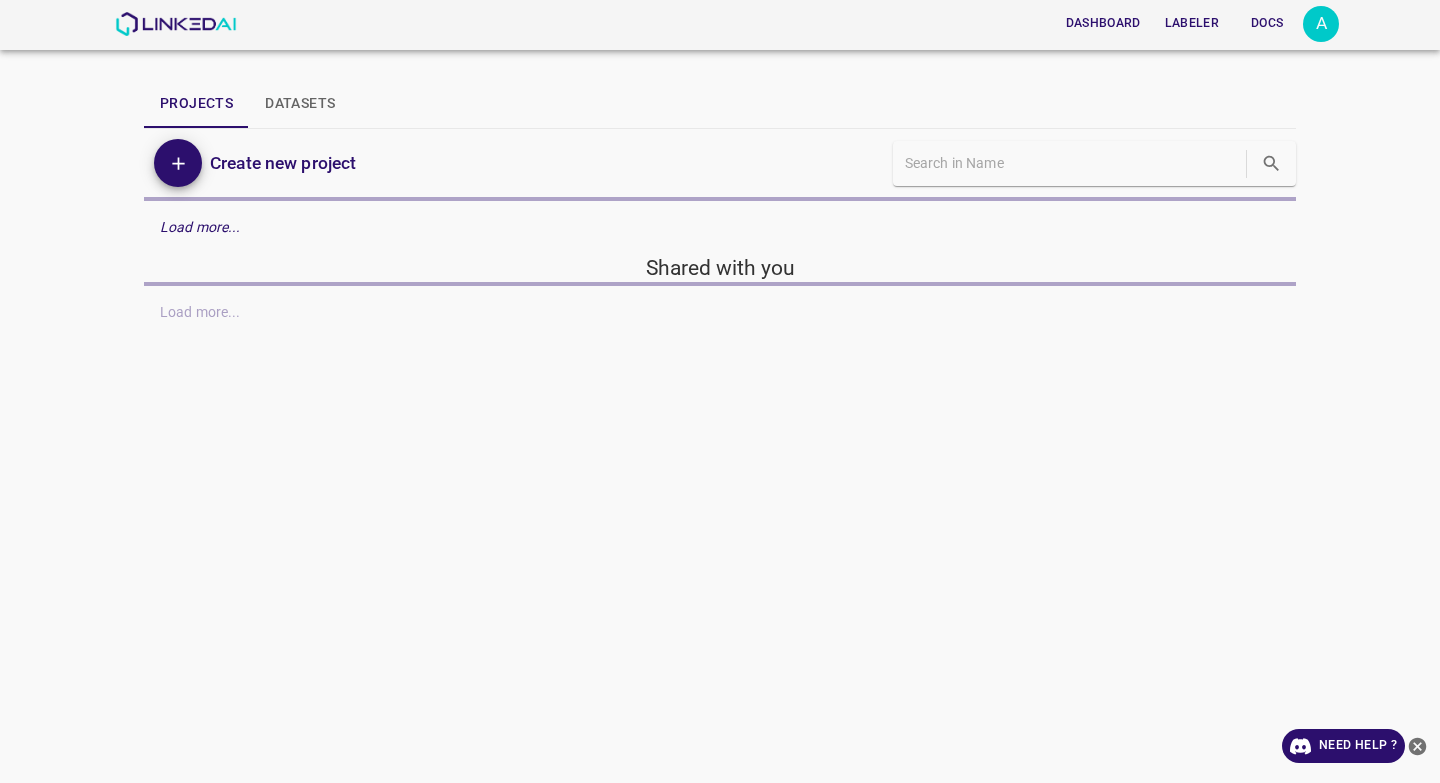 scroll, scrollTop: 0, scrollLeft: 0, axis: both 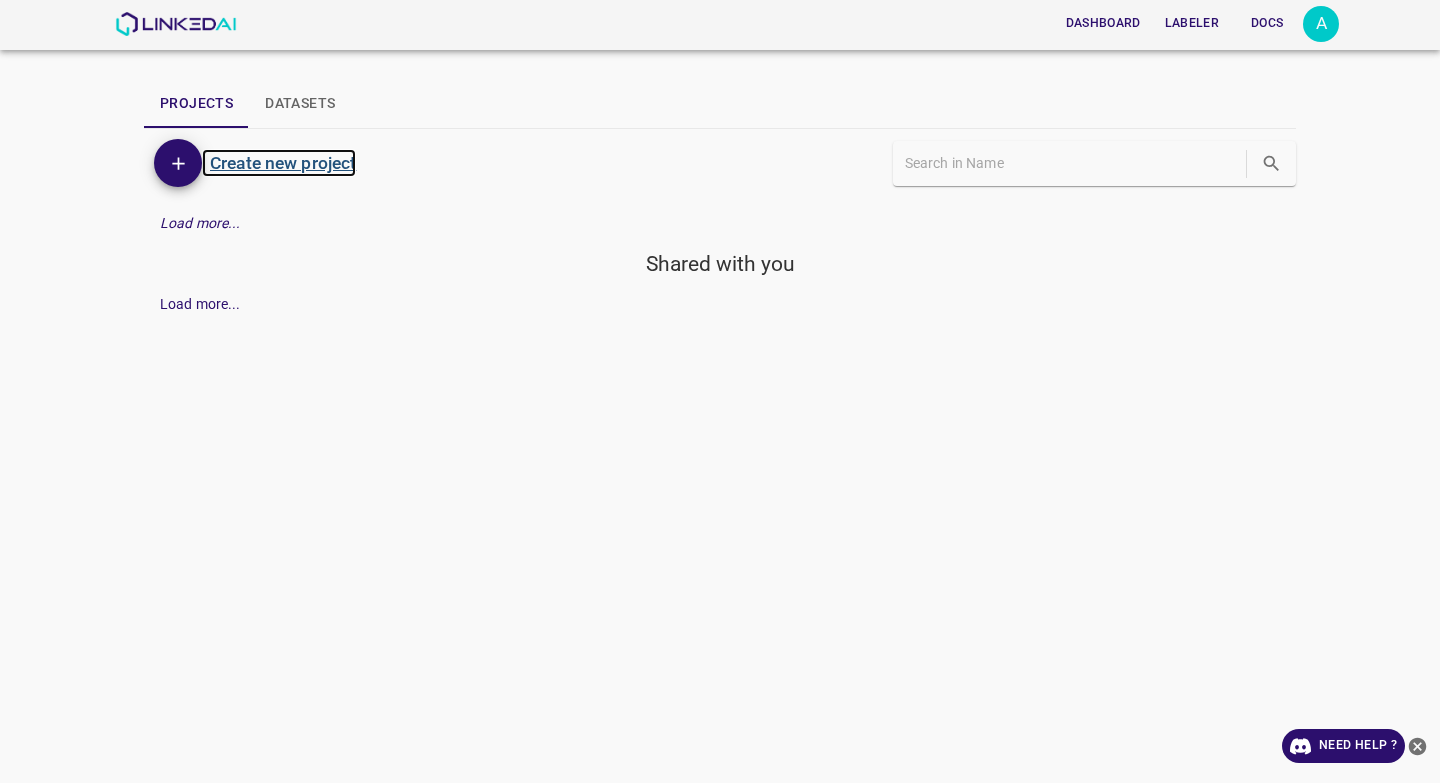 click on "Create new project" at bounding box center [283, 163] 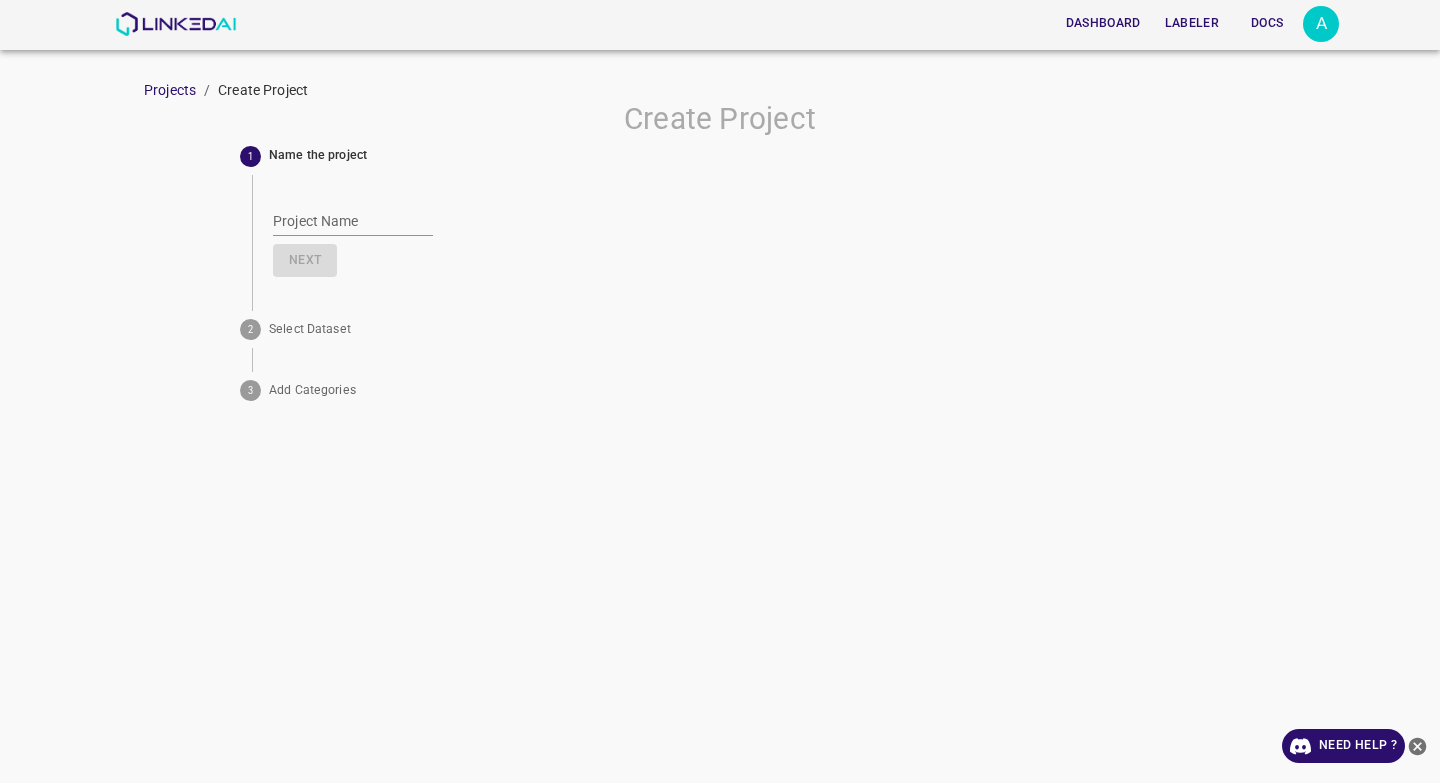 click on "Project Name" at bounding box center [353, 221] 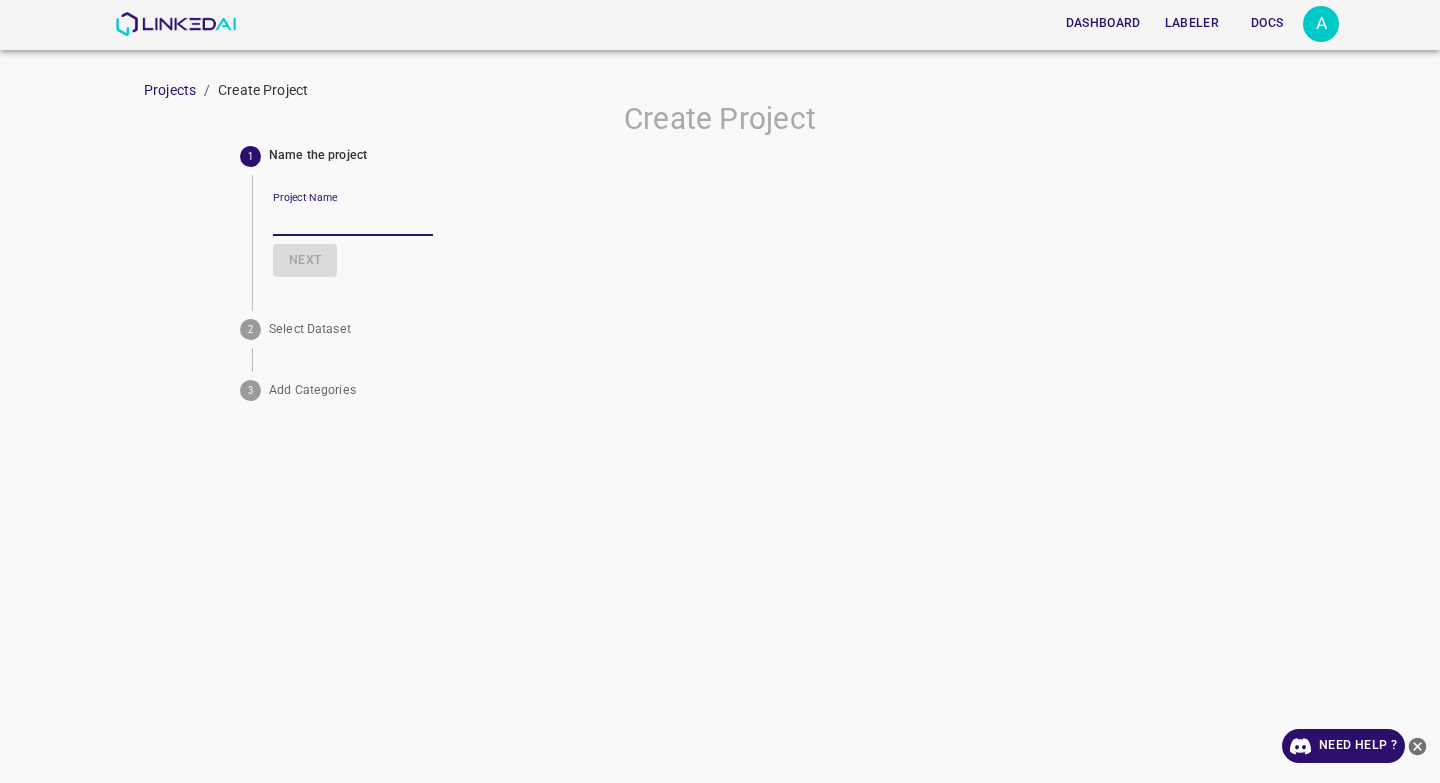type on "Amipol" 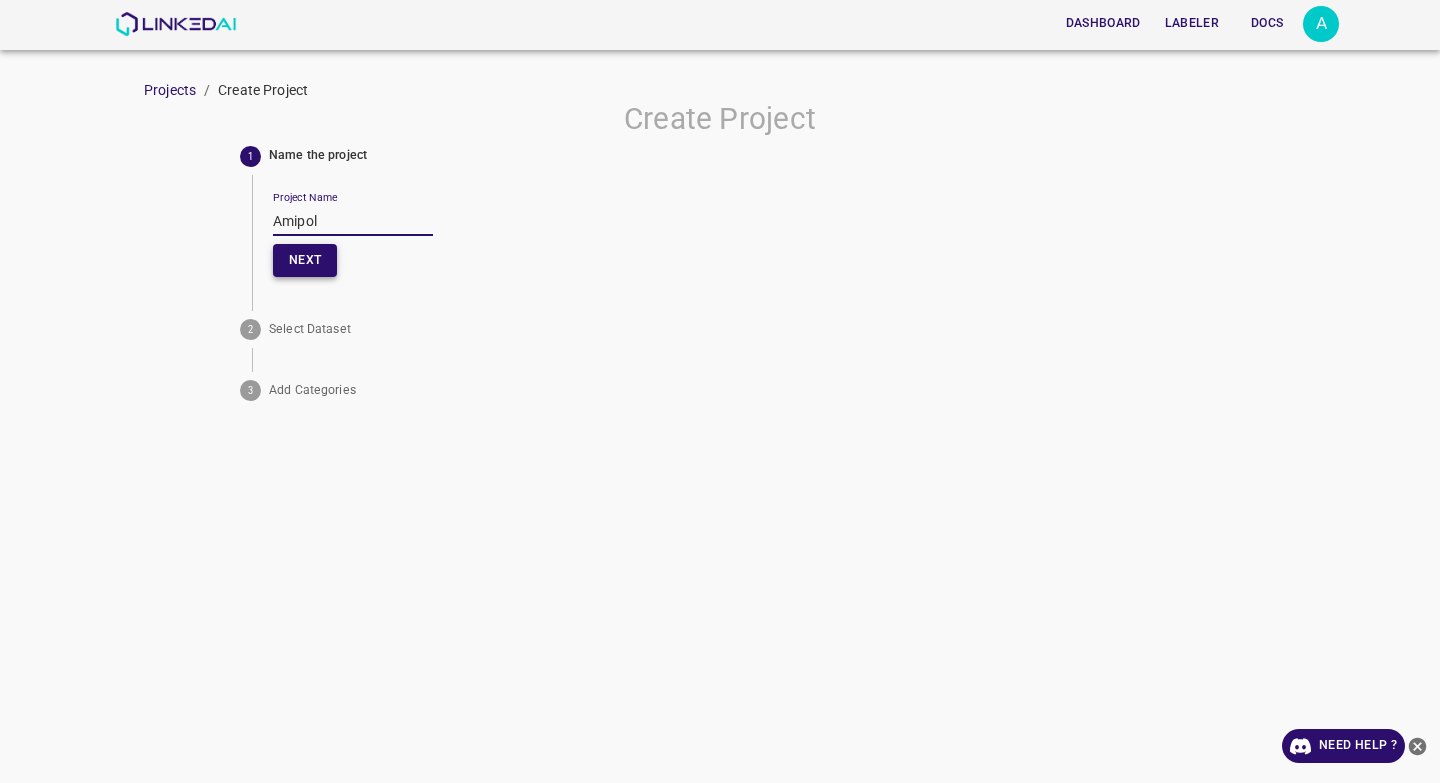 click on "Next" at bounding box center (305, 260) 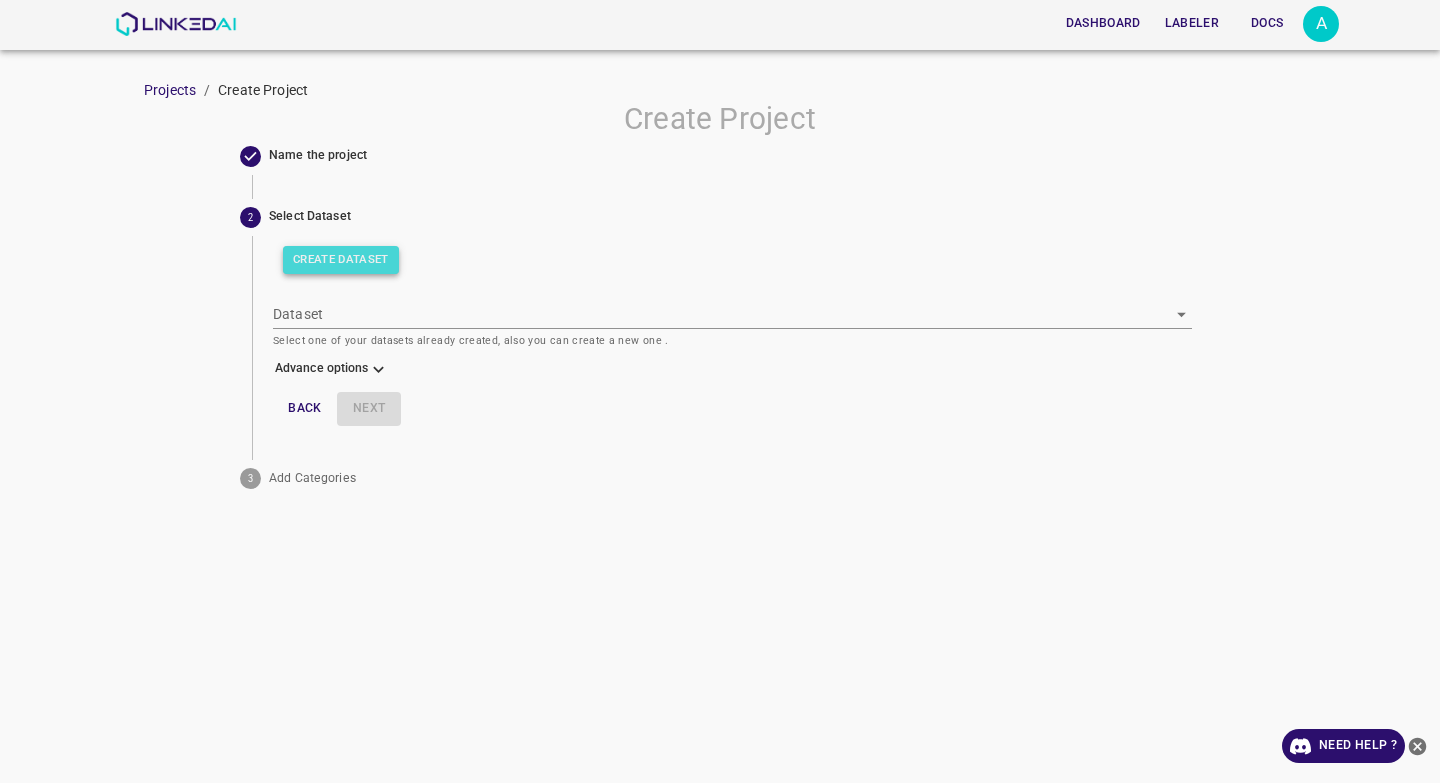 click on "Create Dataset" at bounding box center (341, 260) 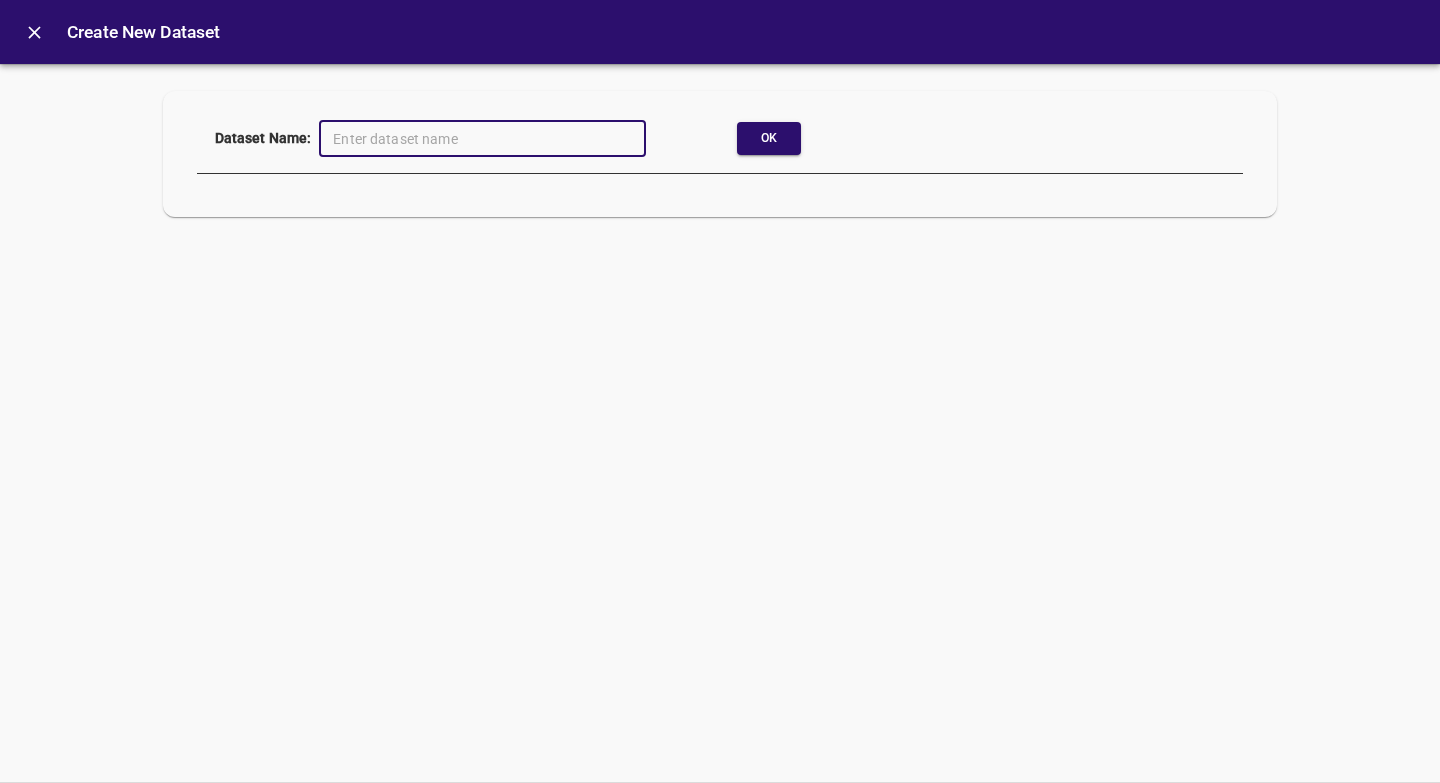 click 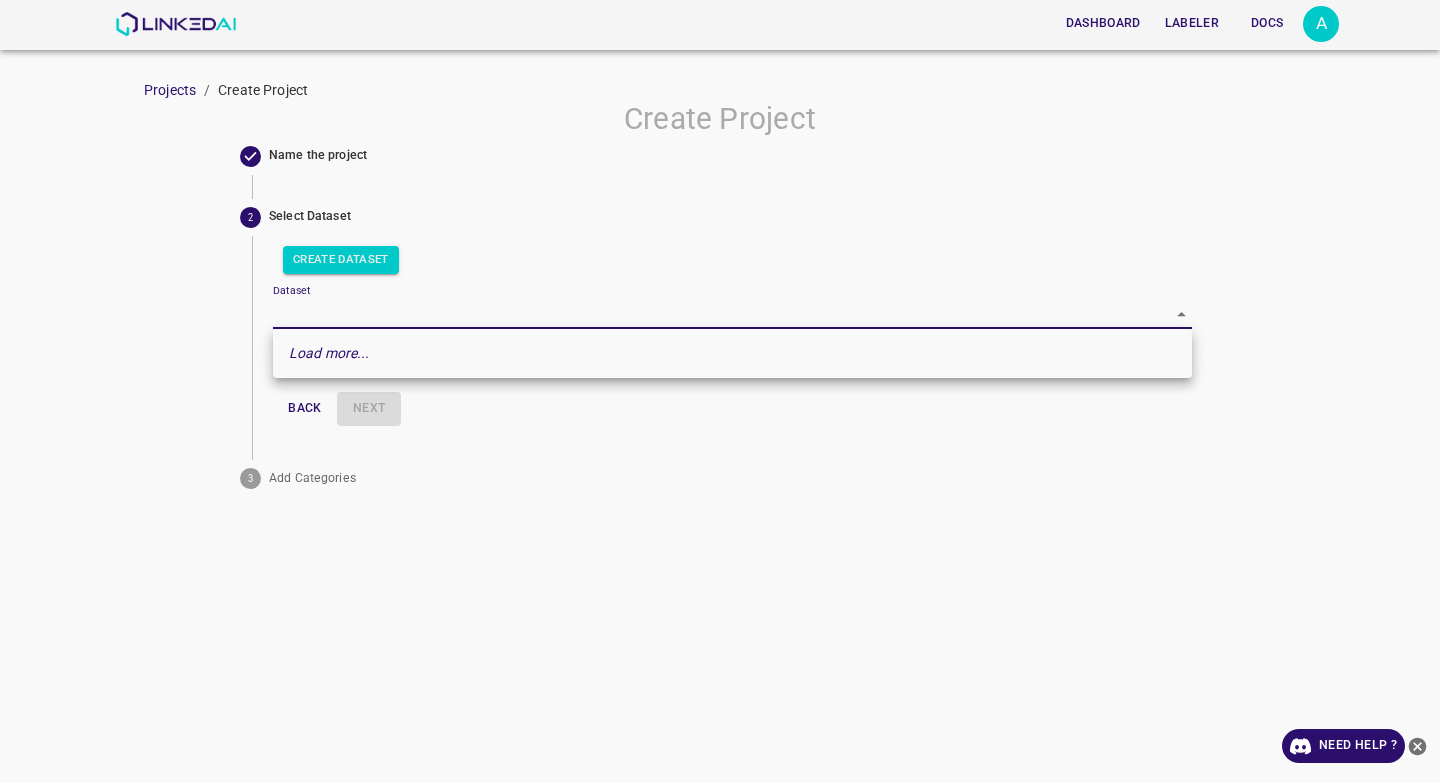 click on "Dashboard Labeler Docs A Projects / Create Project   Create Project Name the project 2 Select Dataset Create Dataset Dataset ​ Select one of your datasets already created, also you can create a new one . Advance options   Back Next 3 Add Categories Need Help ? Dashboard Labeler Docs Account Dark Mode Logout v.4.3.7" at bounding box center [720, 391] 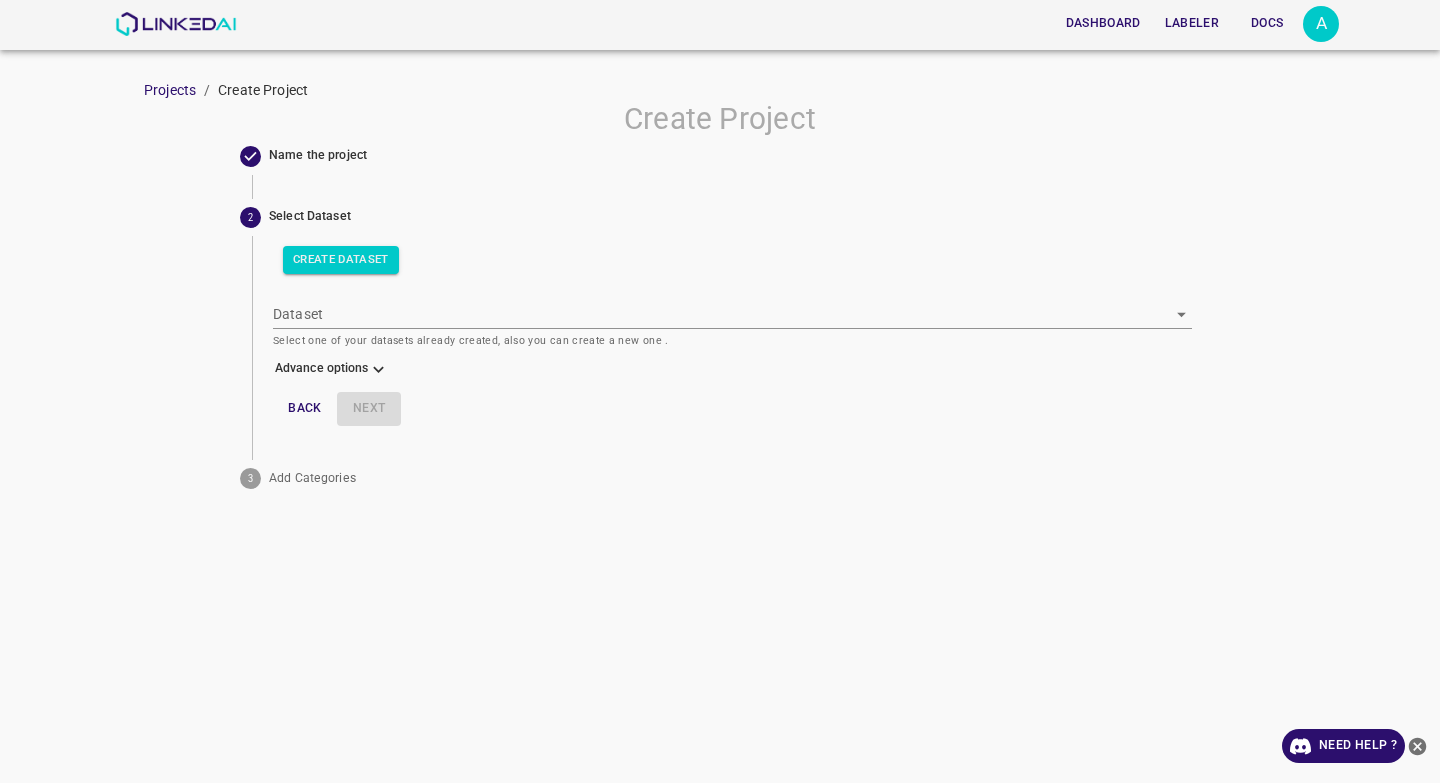 click on "Dataset ​ Select one of your datasets already created, also you can create a new one ." at bounding box center (732, 317) 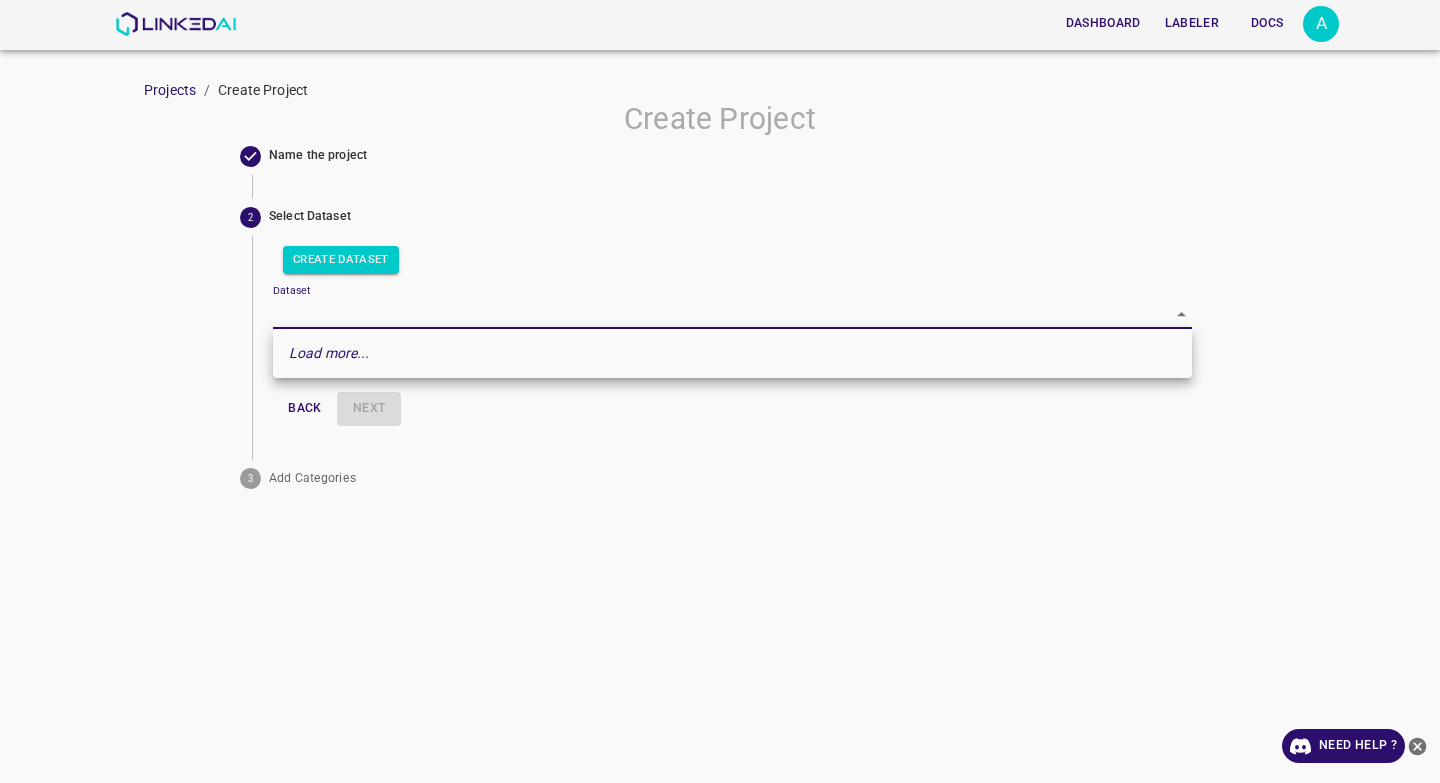 click on "Dashboard Labeler Docs A Projects / Create Project   Create Project Name the project 2 Select Dataset Create Dataset Dataset ​ Select one of your datasets already created, also you can create a new one . Advance options   Back Next 3 Add Categories Need Help ? Dashboard Labeler Docs Account Dark Mode Logout v.4.3.7 Load more..." at bounding box center [720, 391] 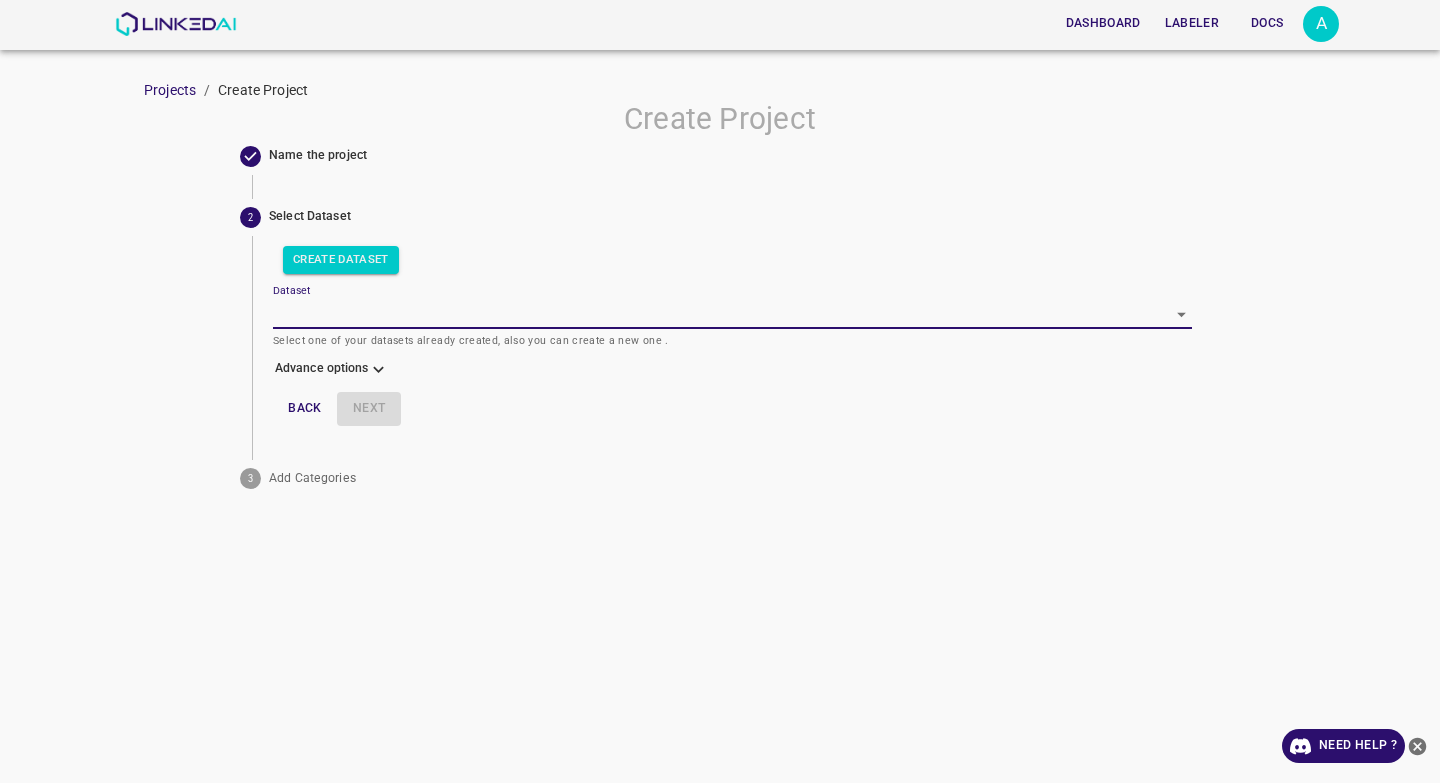 click on "Create Project" at bounding box center [720, 119] 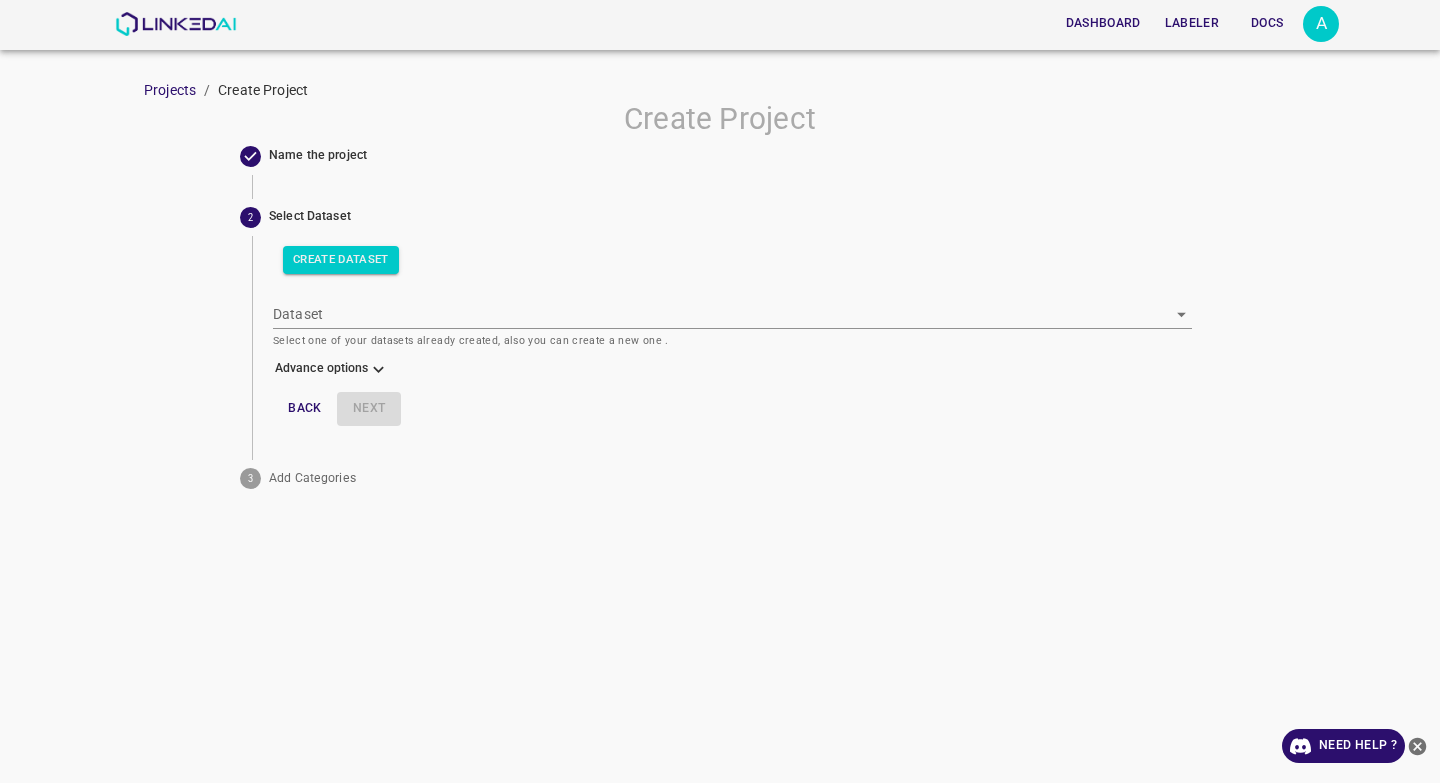 click on "Back" at bounding box center [305, 408] 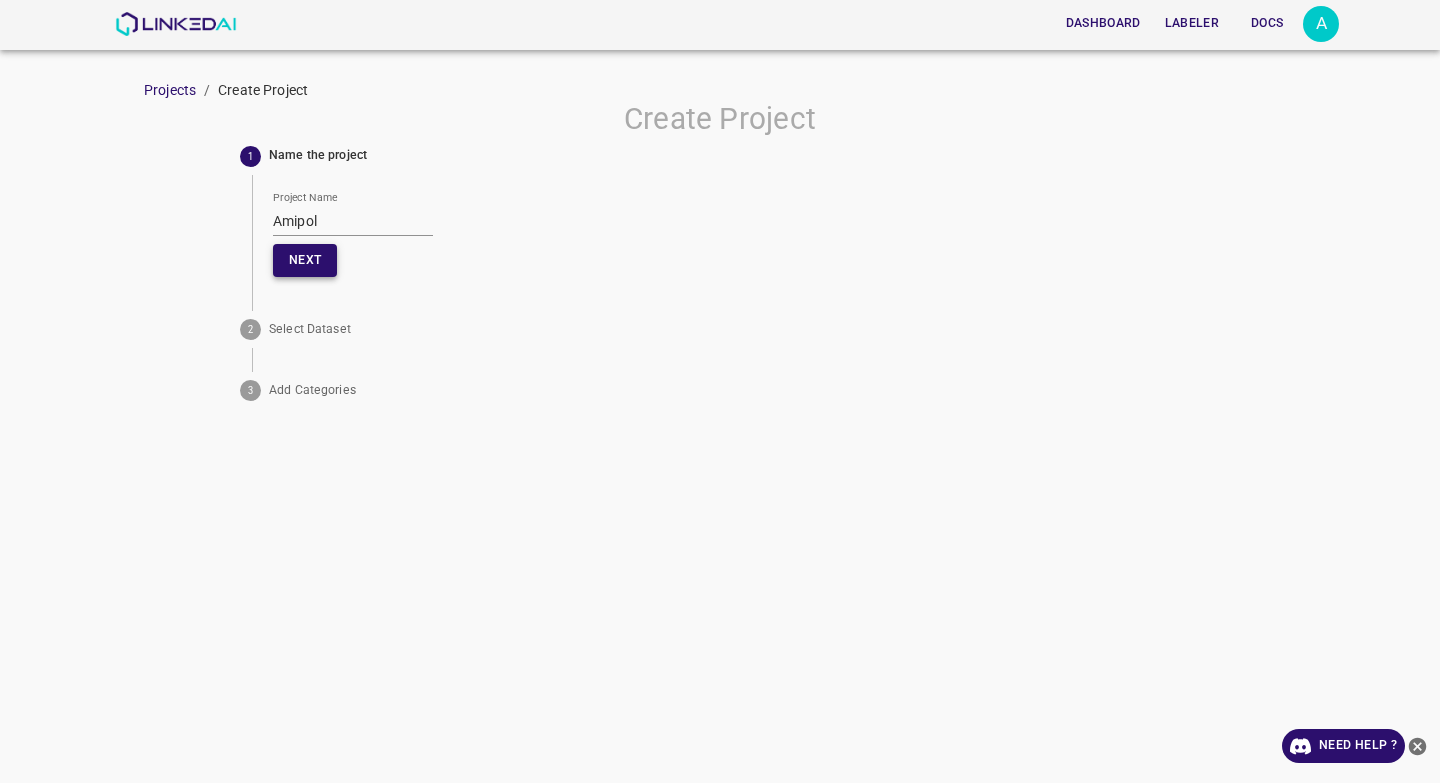 click on "Next" at bounding box center [305, 260] 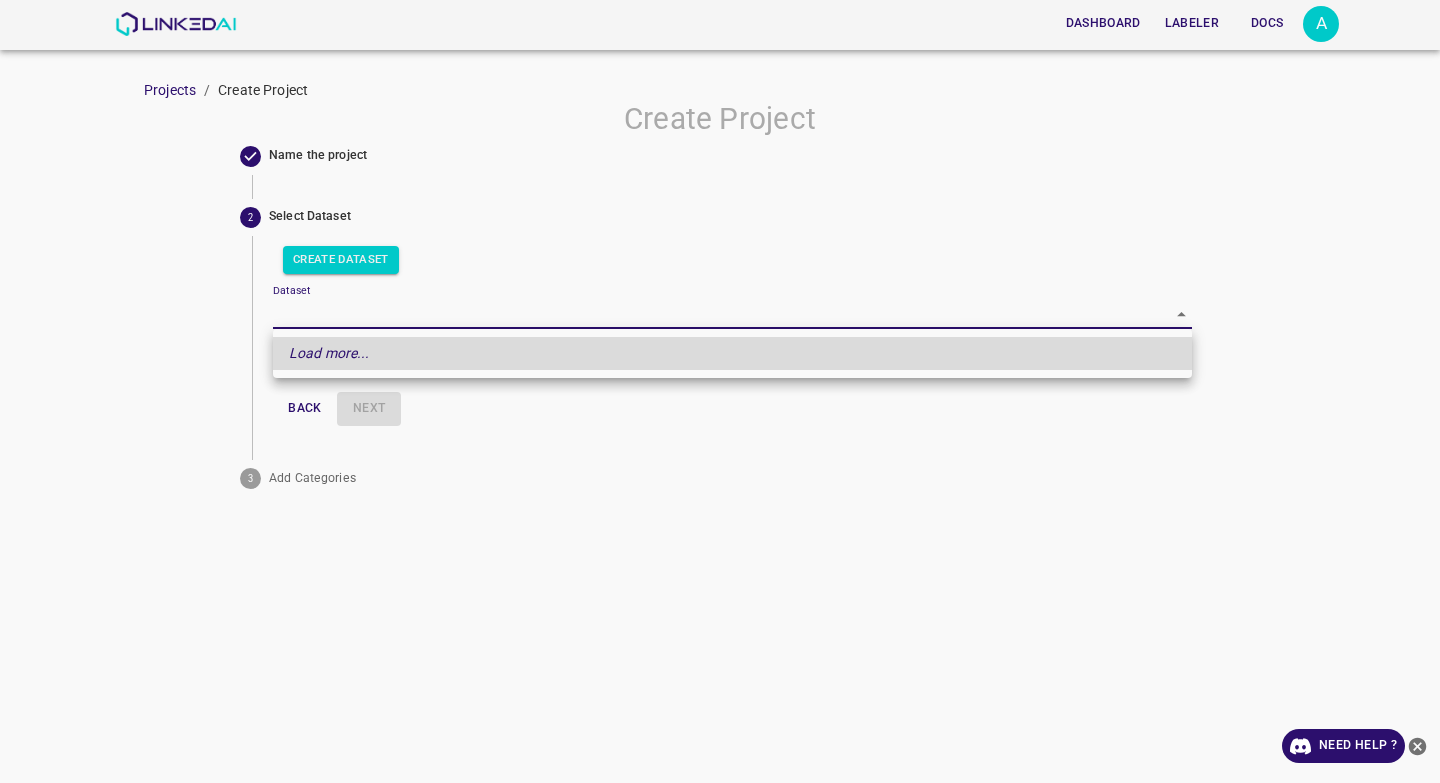 click on "Dashboard Labeler Docs A Projects / Create Project   Create Project Name the project 2 Select Dataset Create Dataset Dataset ​ Select one of your datasets already created, also you can create a new one . Advance options   Back Next 3 Add Categories Need Help ? Dashboard Labeler Docs Account Dark Mode Logout v.4.3.7 Load more..." at bounding box center [720, 391] 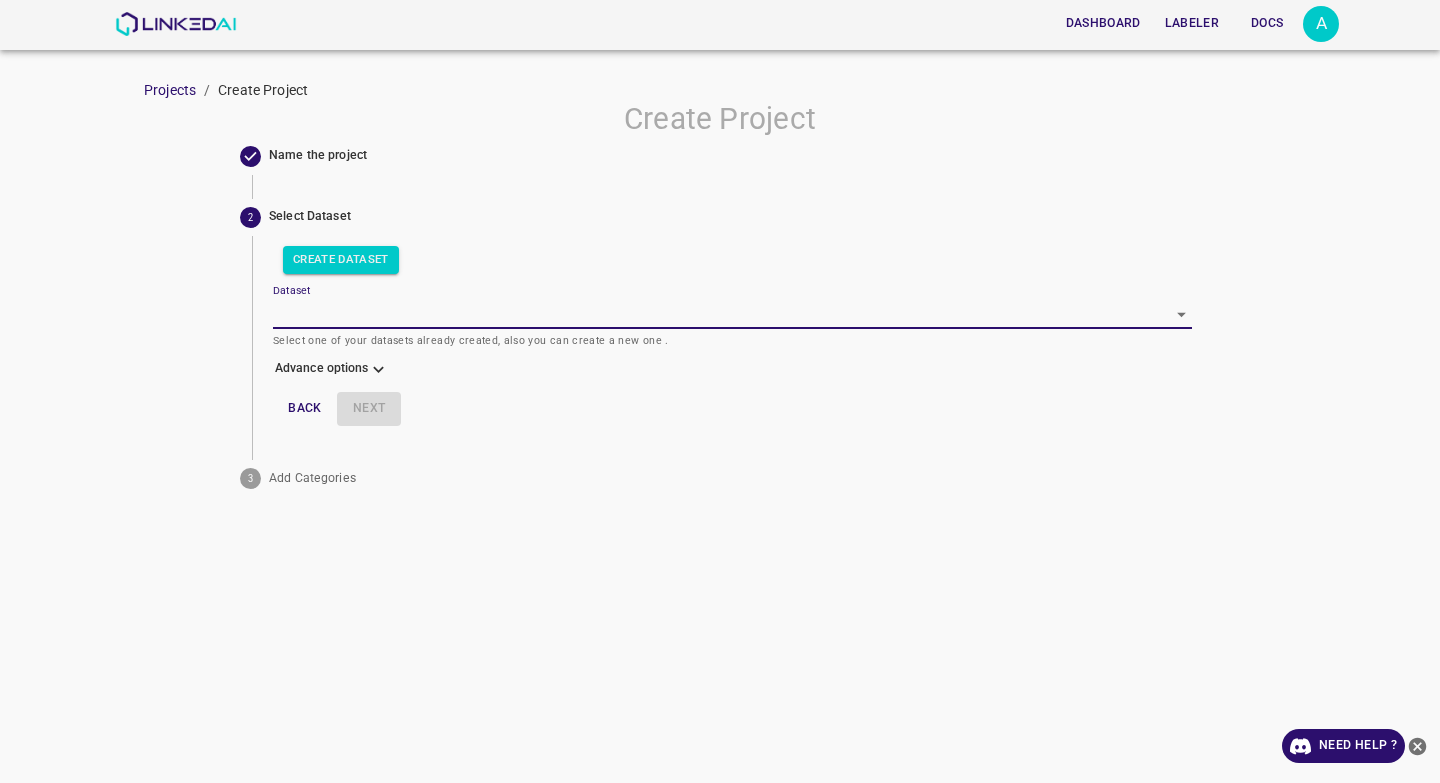 click on "Advance options" at bounding box center (732, 372) 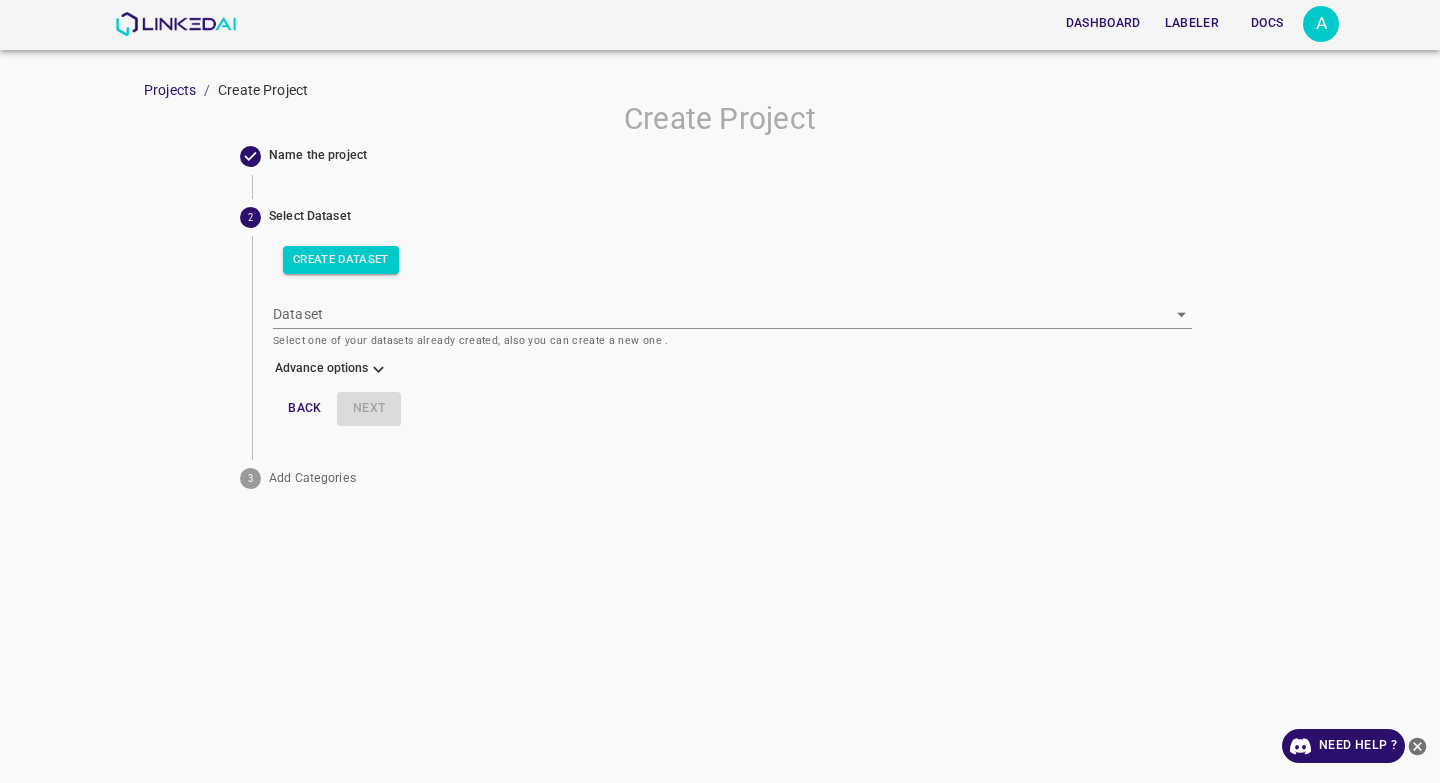 click on "Advance options" at bounding box center (732, 372) 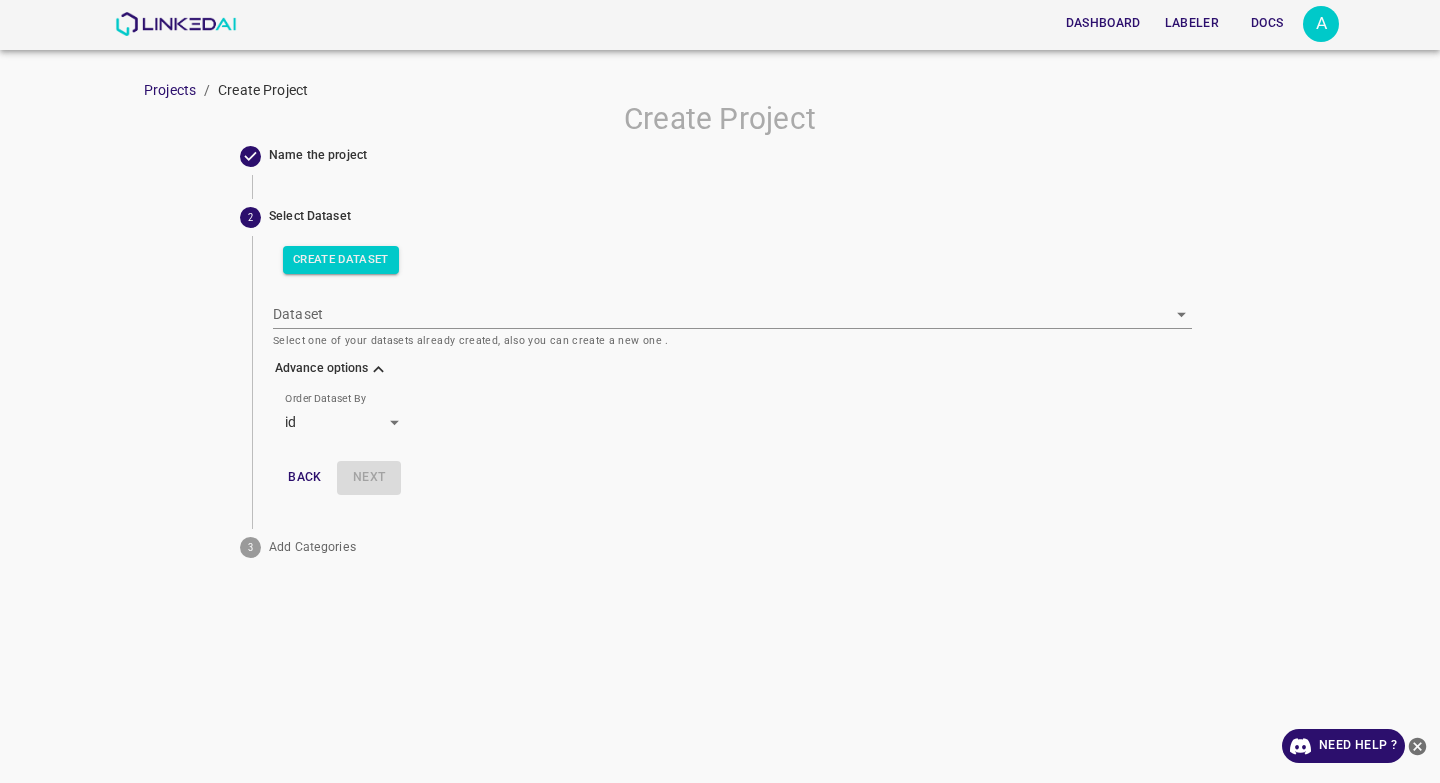 click 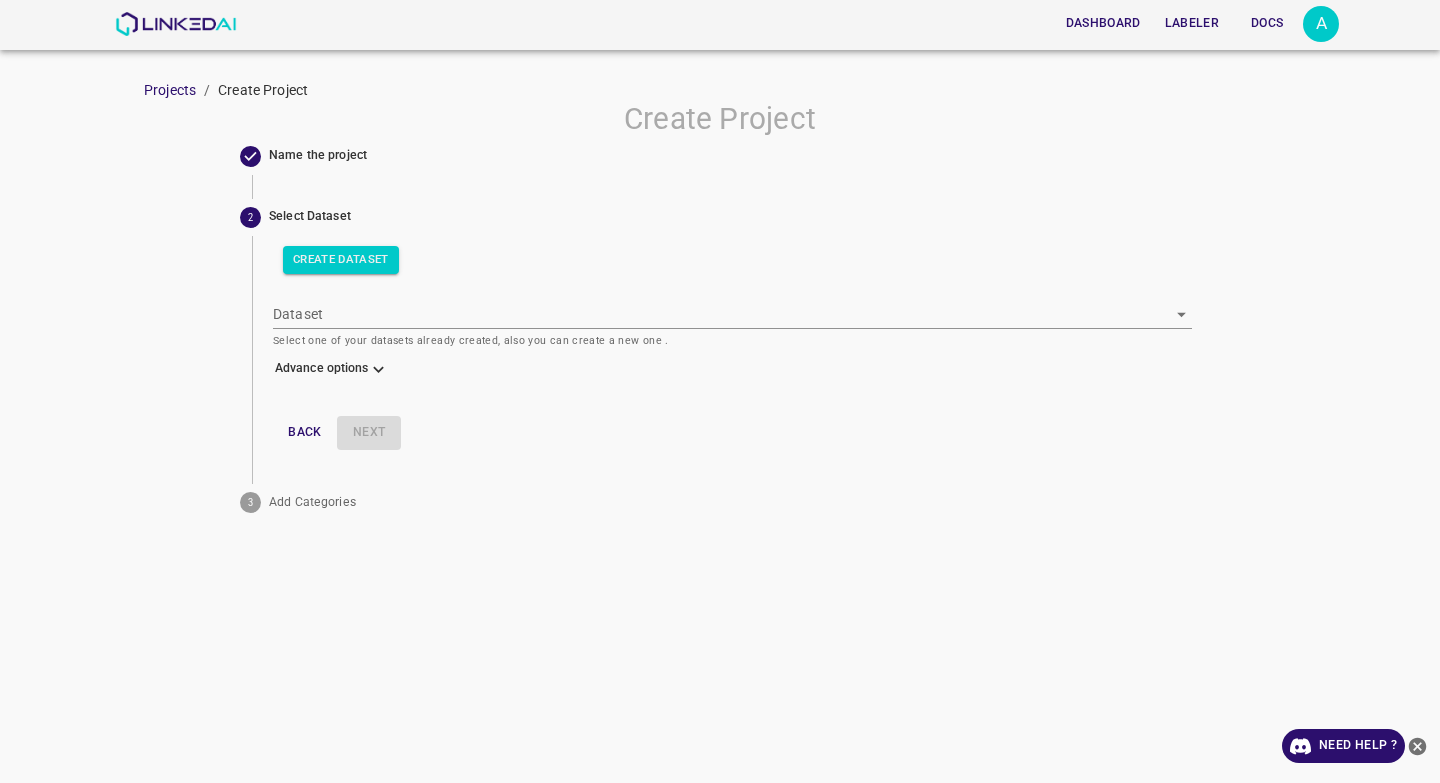 click 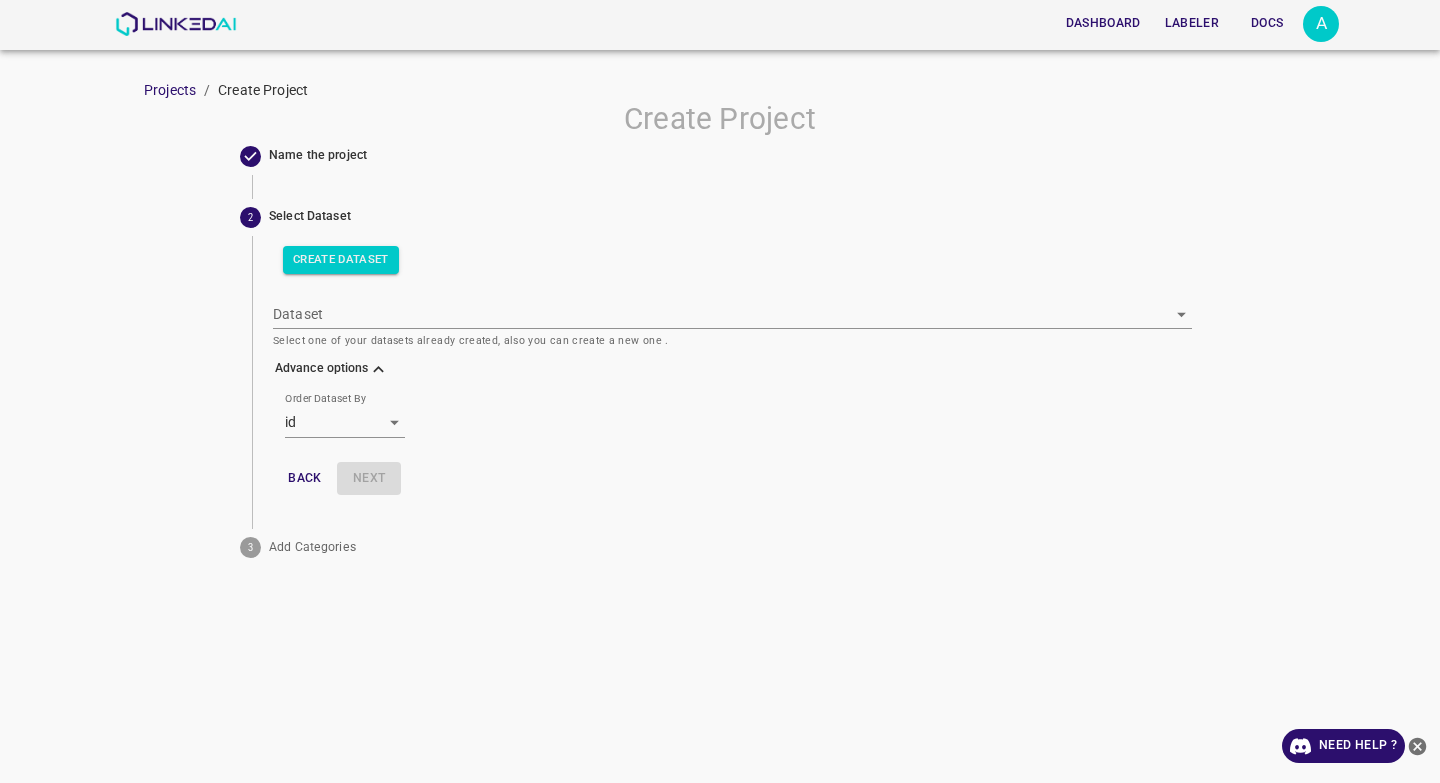 click on "Dashboard Labeler Docs A Projects / Create Project   Create Project Name the project 2 Select Dataset Create Dataset Dataset ​ Select one of your datasets already created, also you can create a new one . Advance options   Order Dataset By id id Back Next 3 Add Categories Need Help ? Dashboard Labeler Docs Account Dark Mode Logout v.4.3.7" at bounding box center [720, 391] 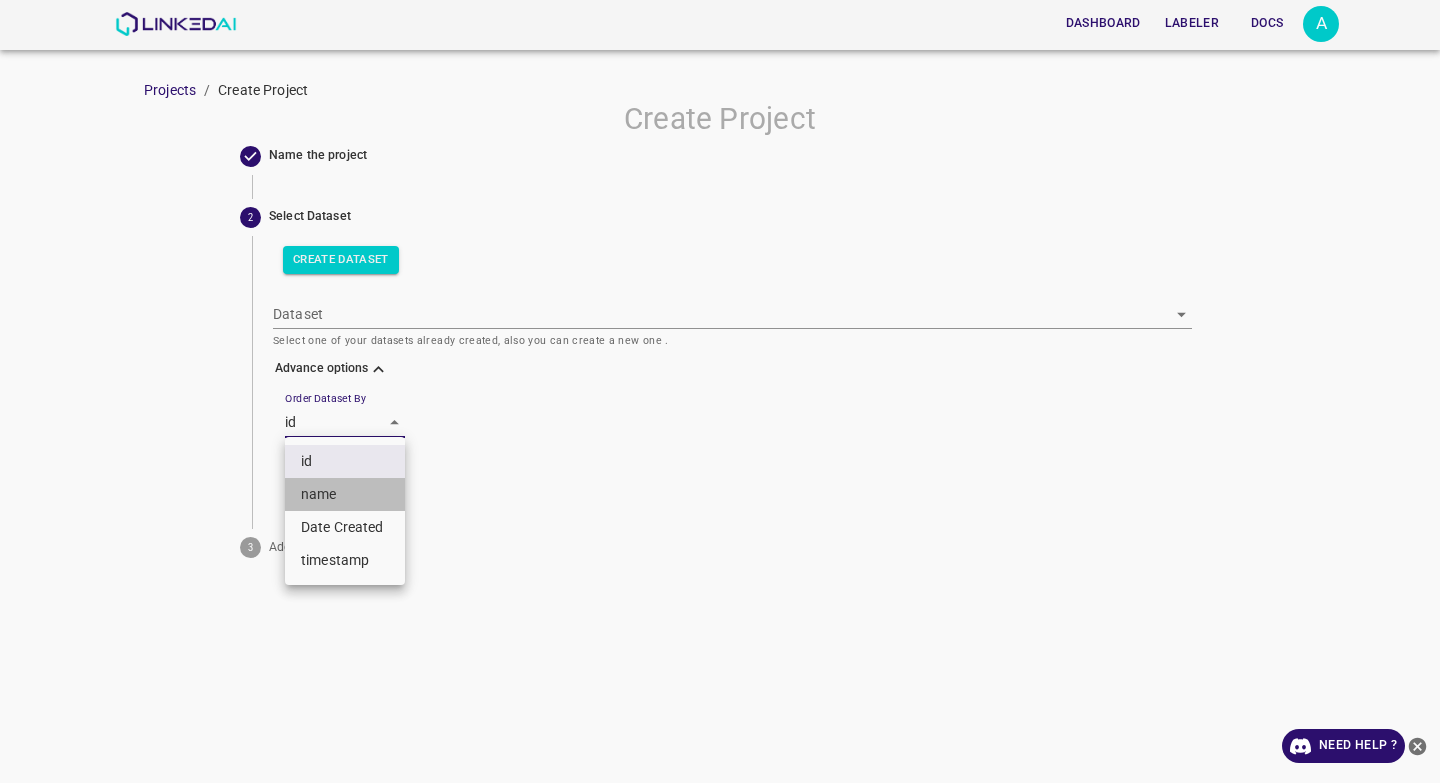 click on "name" at bounding box center (345, 494) 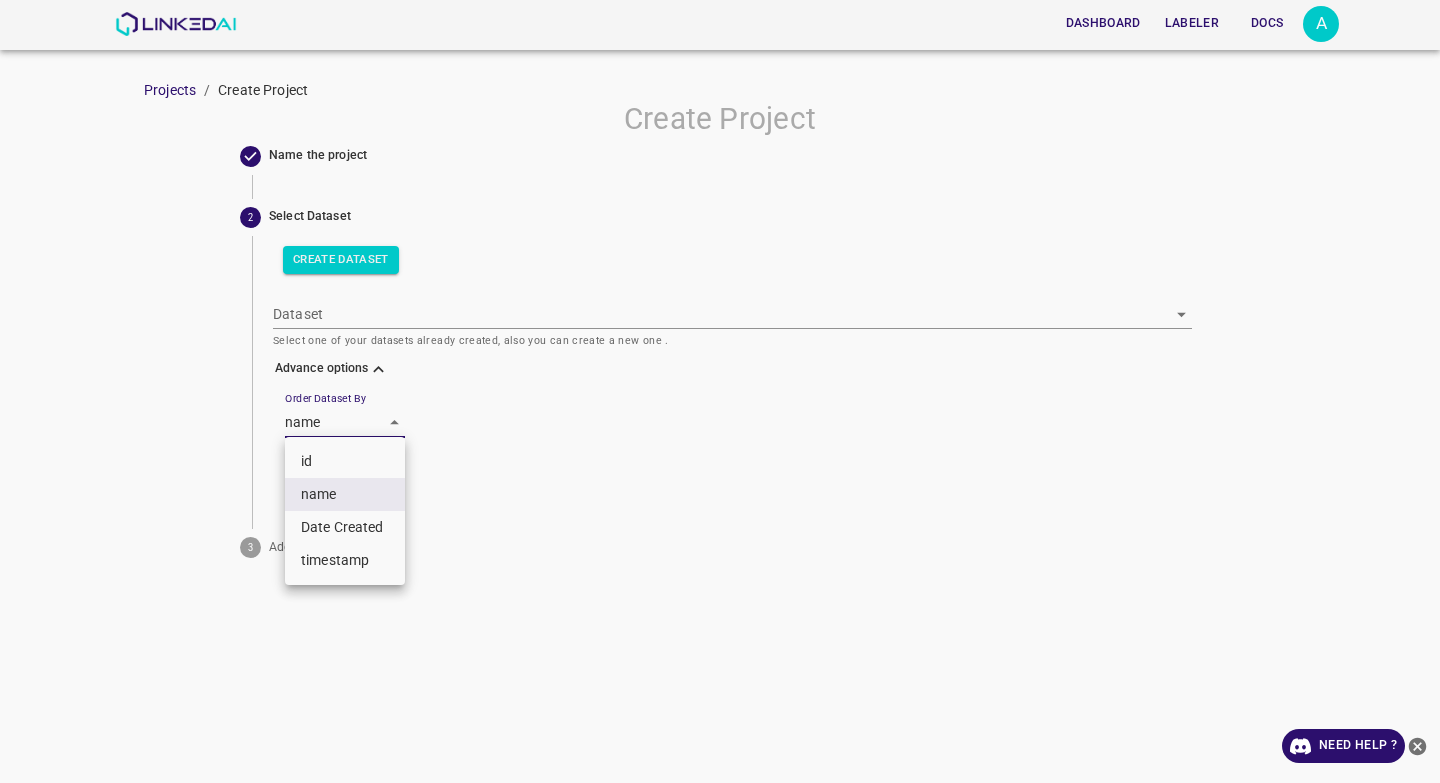 click on "Dashboard Labeler Docs A Projects / Create Project   Create Project Name the project 2 Select Dataset Create Dataset Dataset ​ Select one of your datasets already created, also you can create a new one . Advance options   Order Dataset By name key Back Next 3 Add Categories Need Help ? Dashboard Labeler Docs Account Dark Mode Logout v.4.3.7 id name Date Created timestamp" at bounding box center (720, 391) 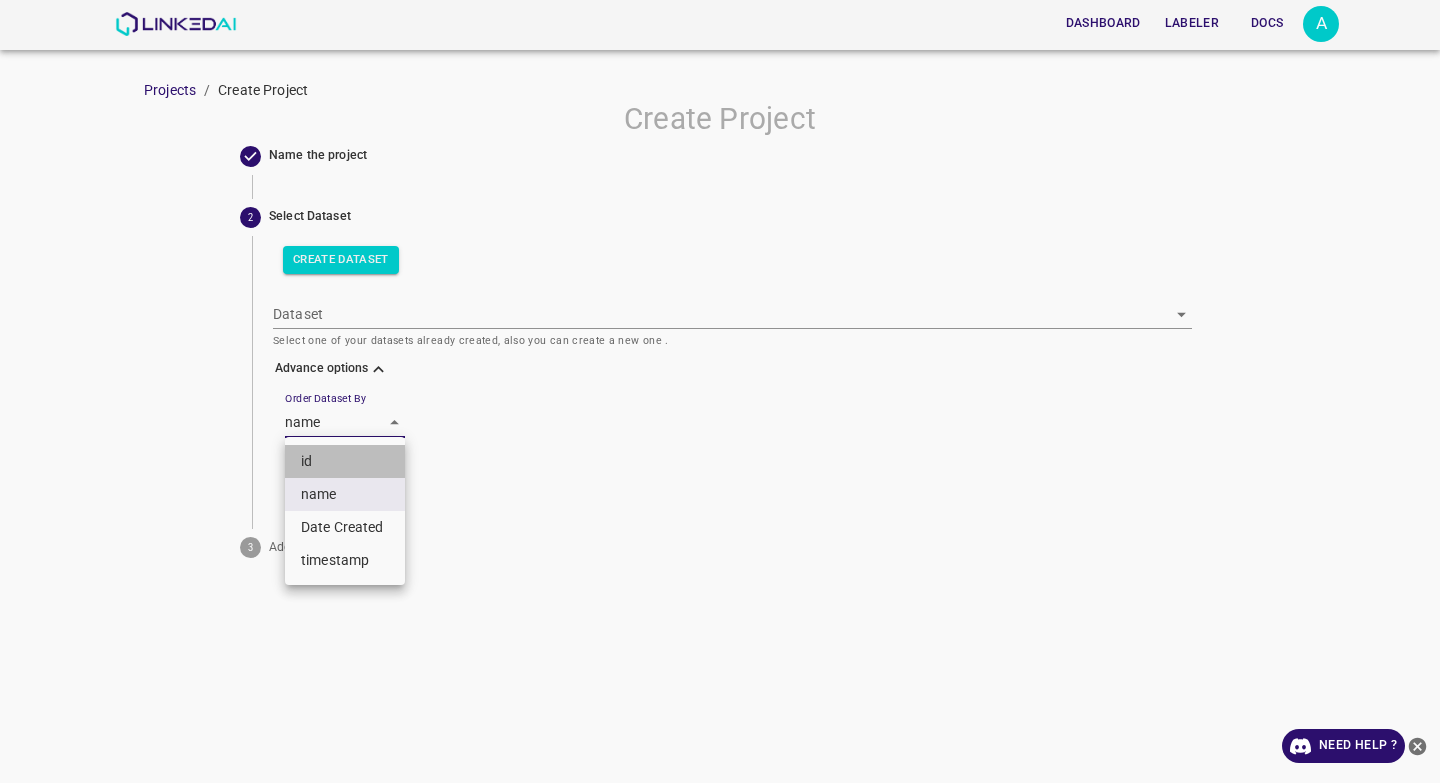 drag, startPoint x: 380, startPoint y: 466, endPoint x: 376, endPoint y: 342, distance: 124.0645 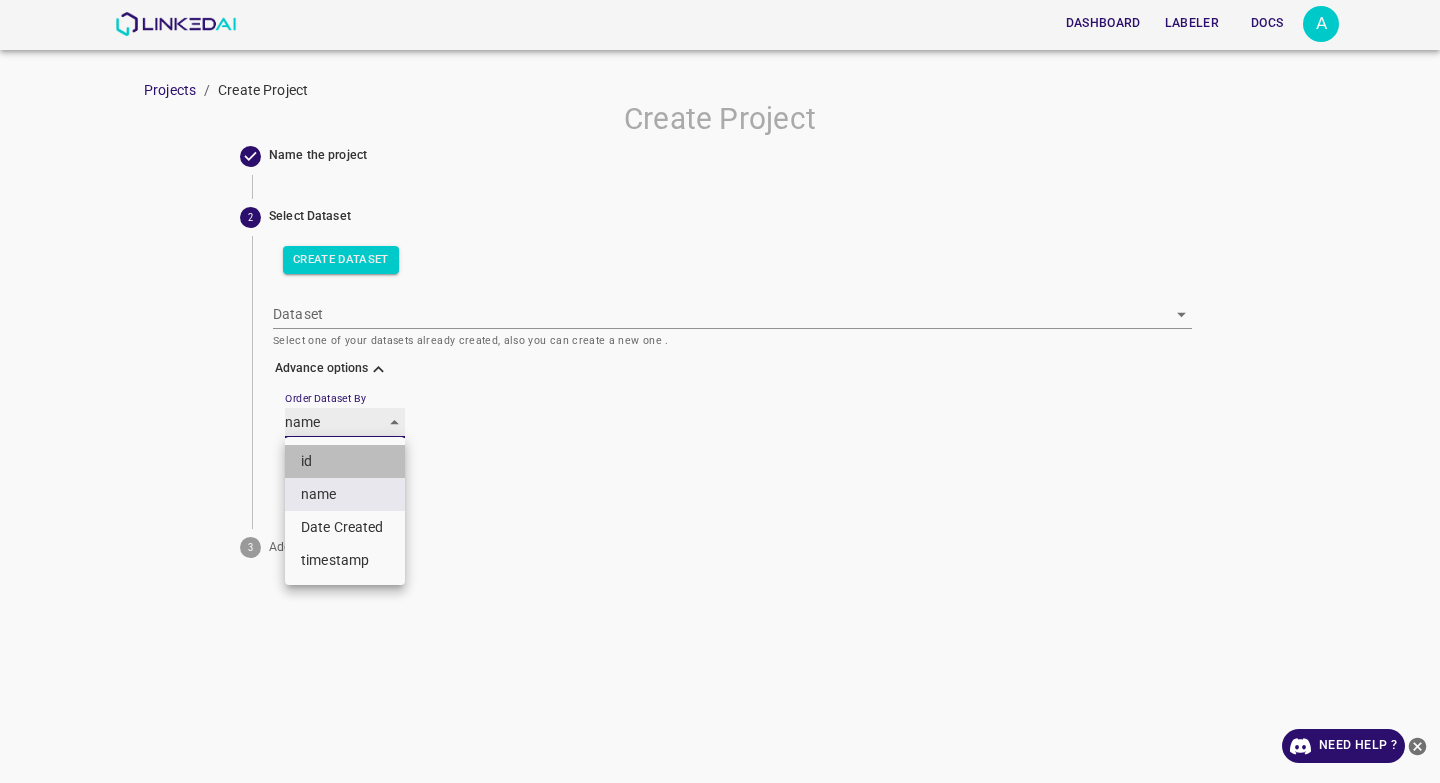 type on "id" 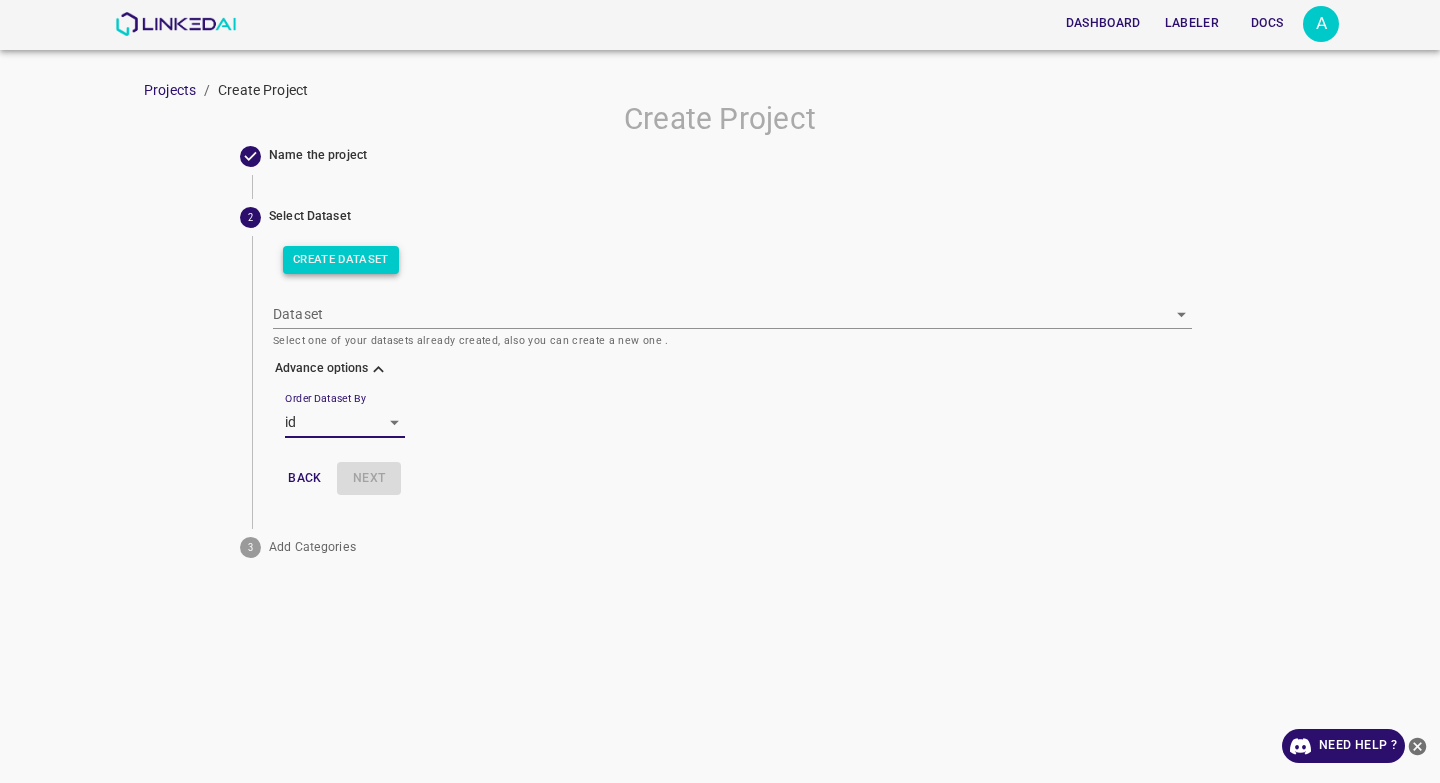 click on "Create Dataset" at bounding box center (341, 260) 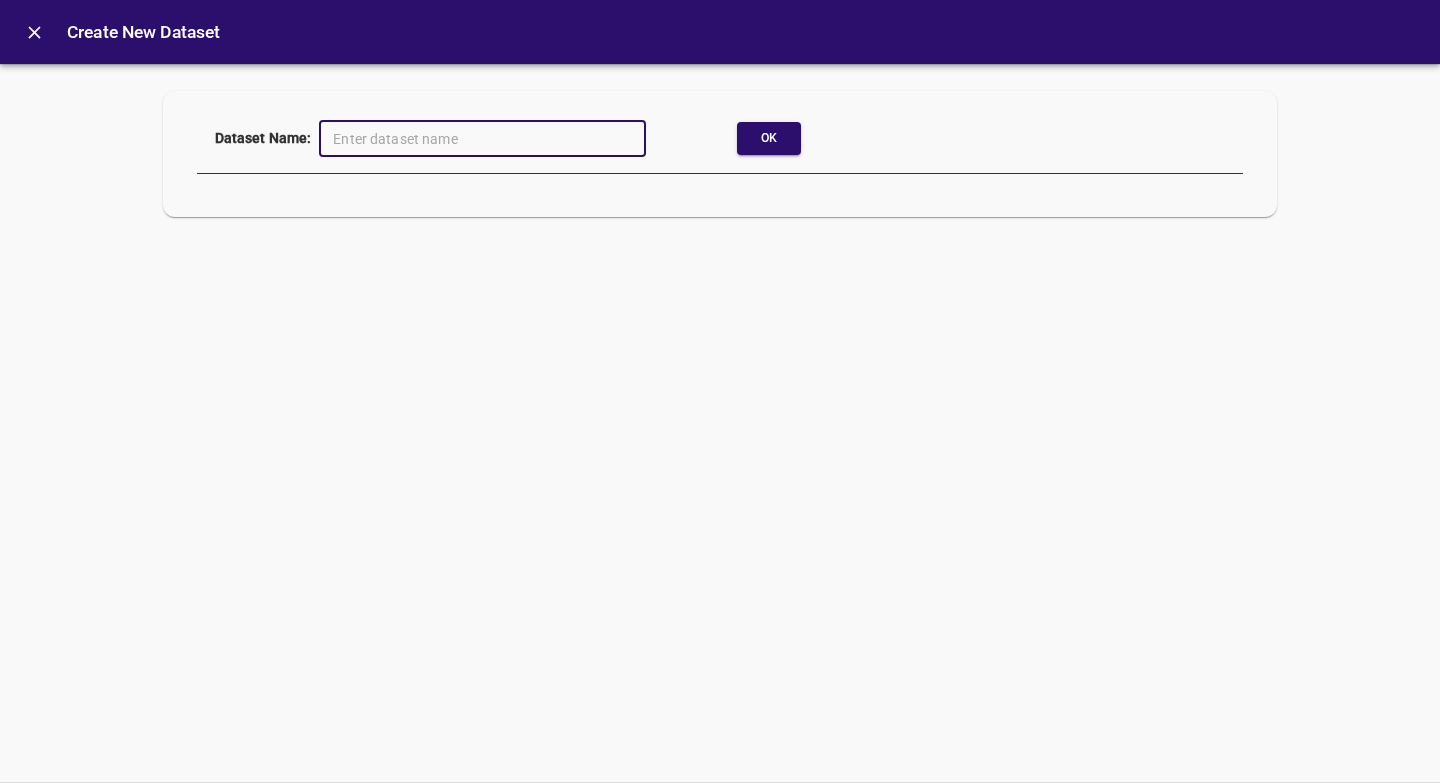 click at bounding box center [482, 138] 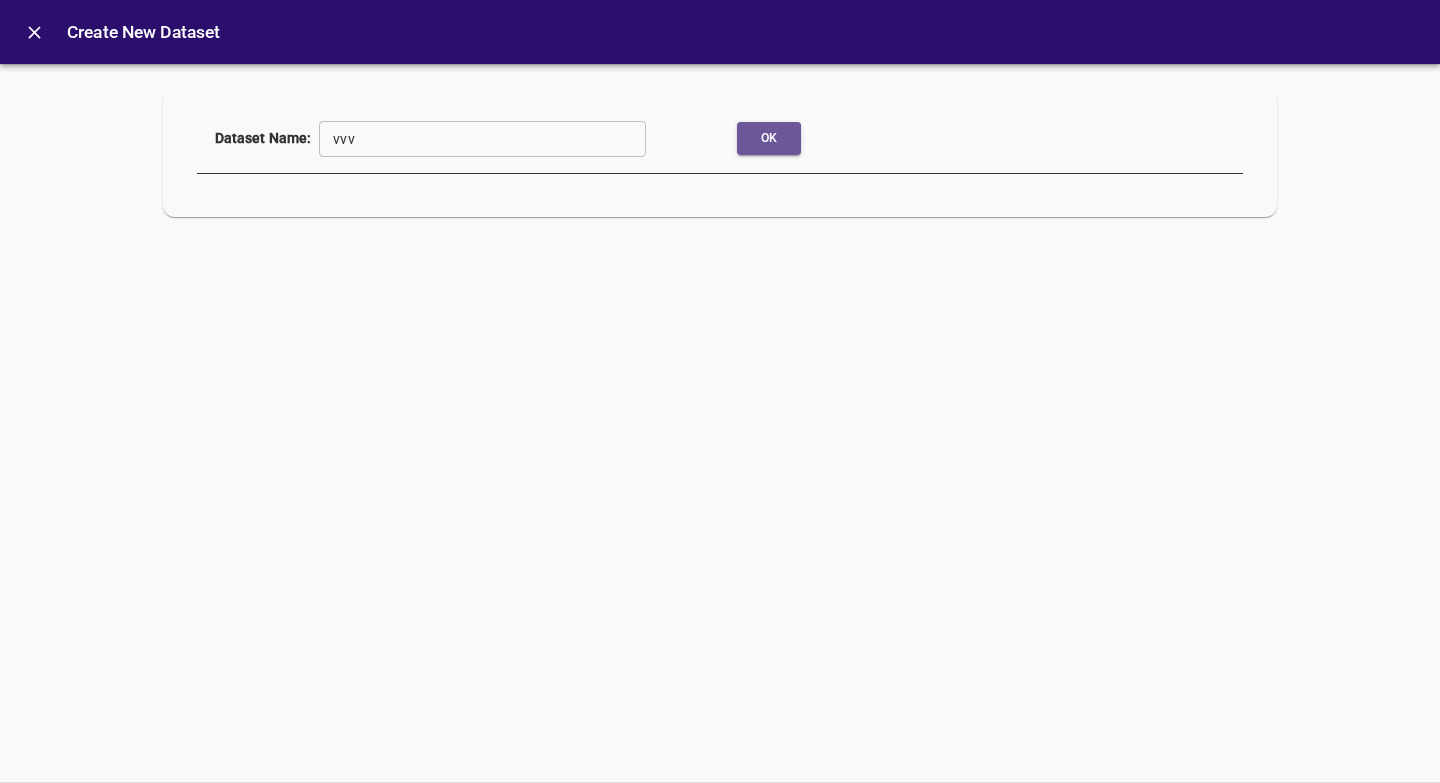 click on "Ok" at bounding box center [769, 138] 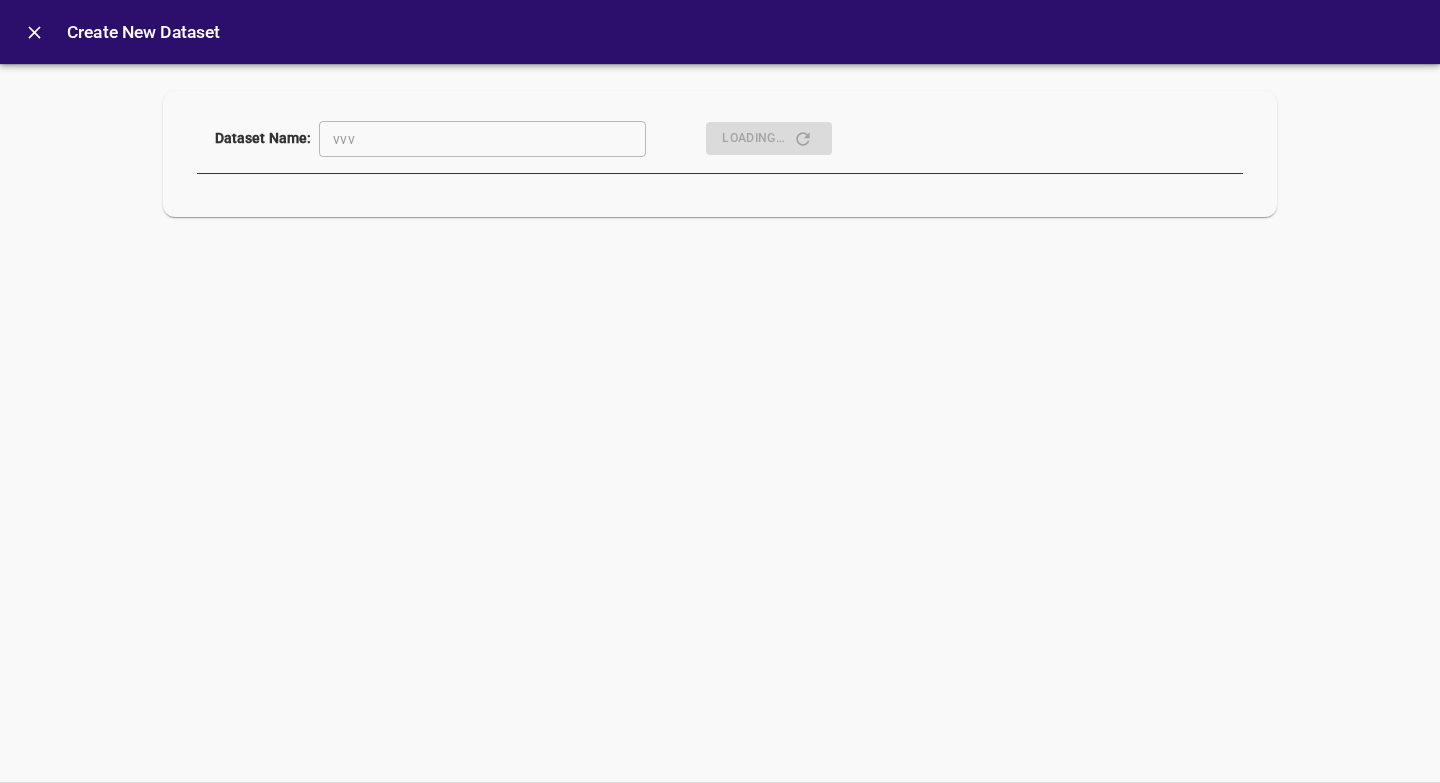 type on "[object Object]" 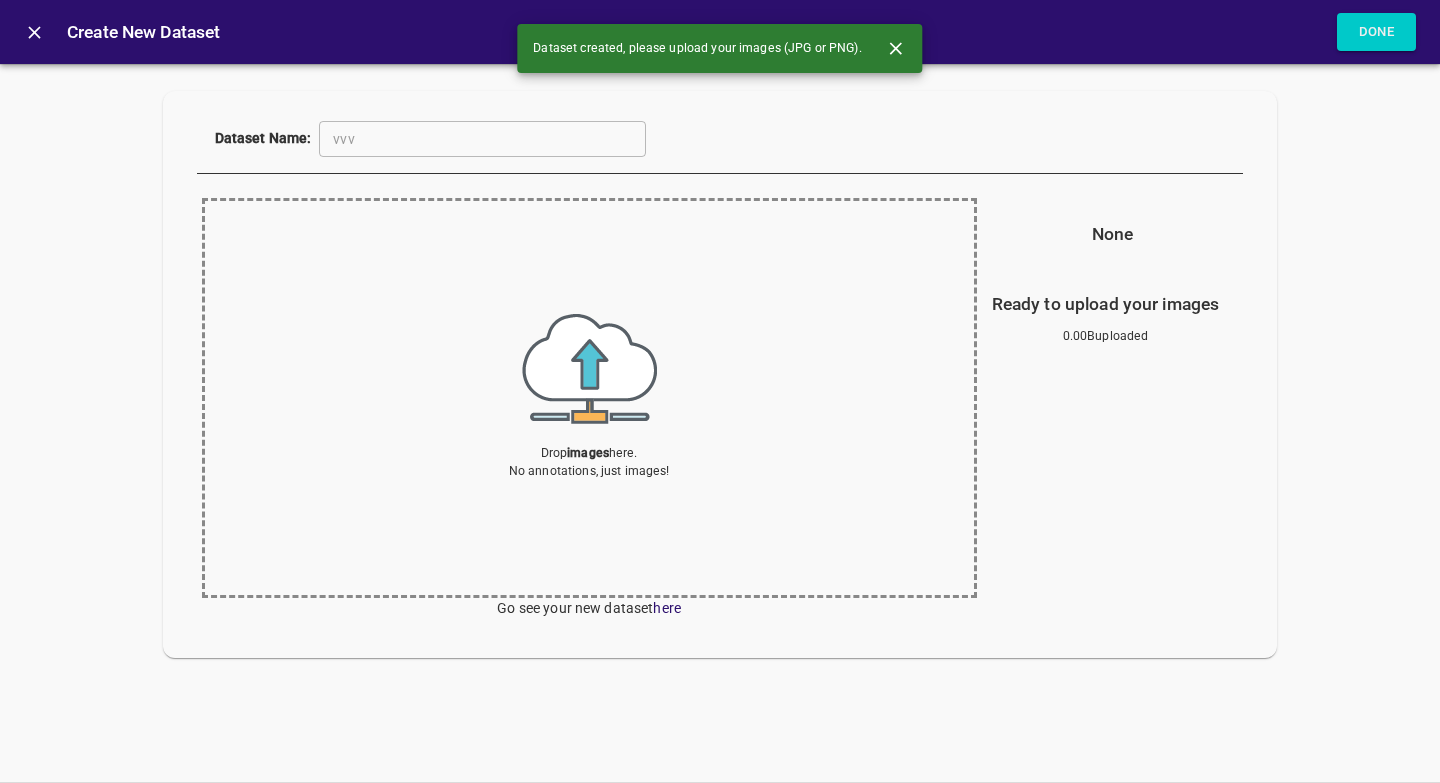 click at bounding box center [589, 369] 